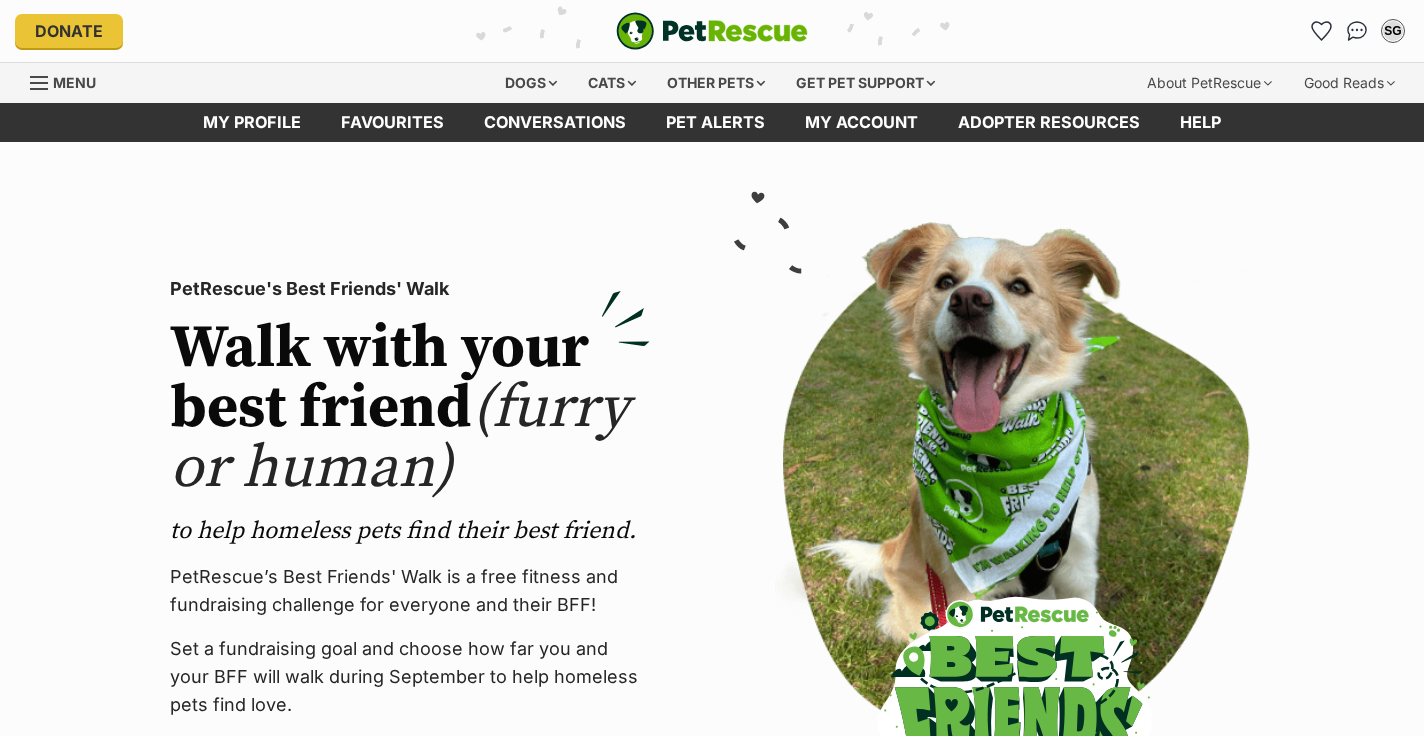 scroll, scrollTop: 0, scrollLeft: 0, axis: both 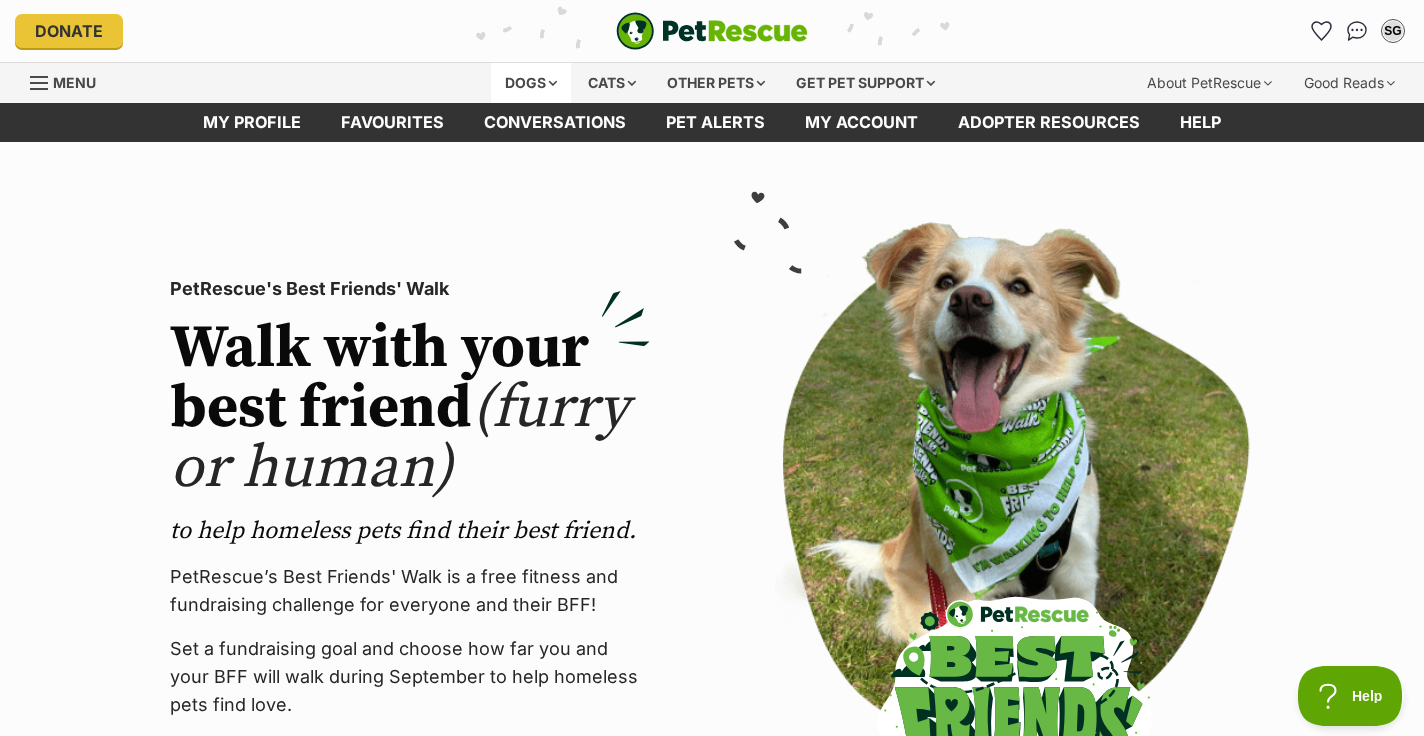 click on "Dogs" at bounding box center [531, 83] 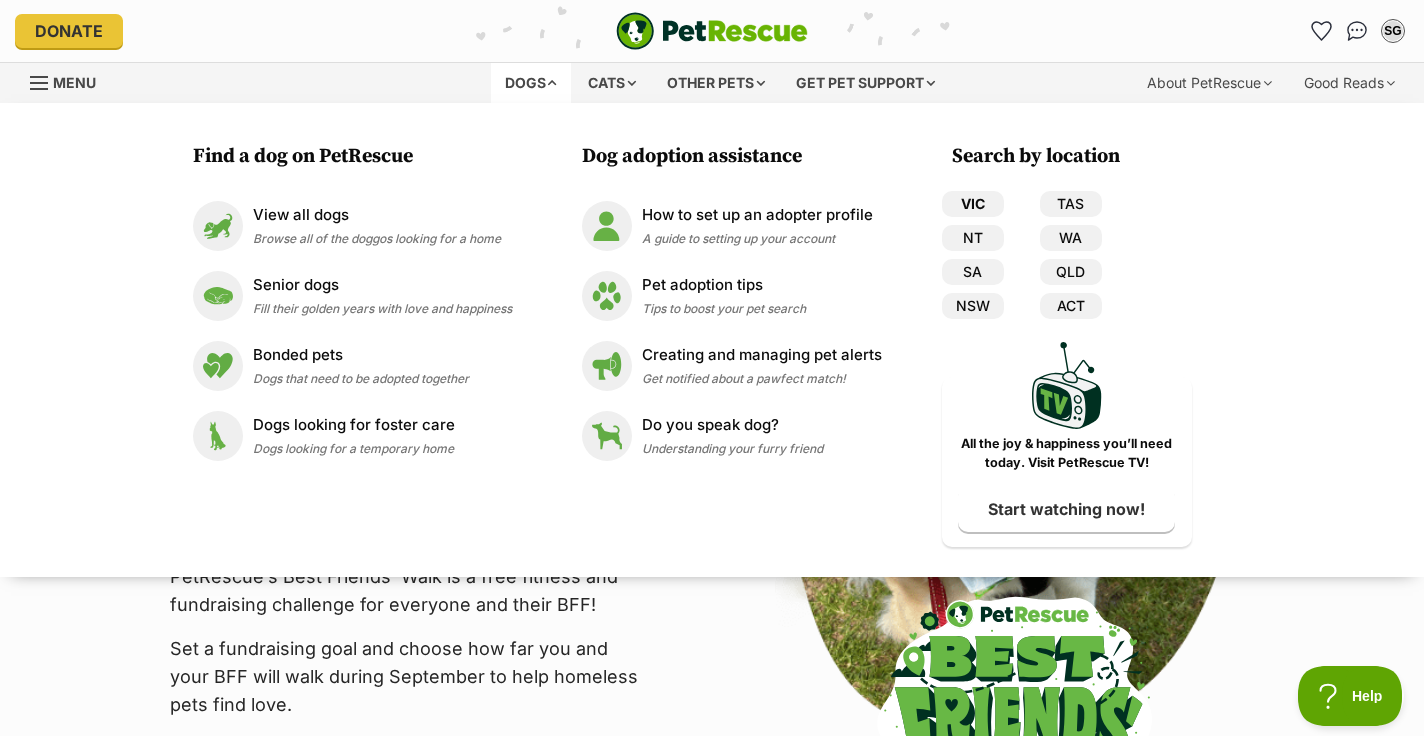 click on "VIC" at bounding box center [973, 204] 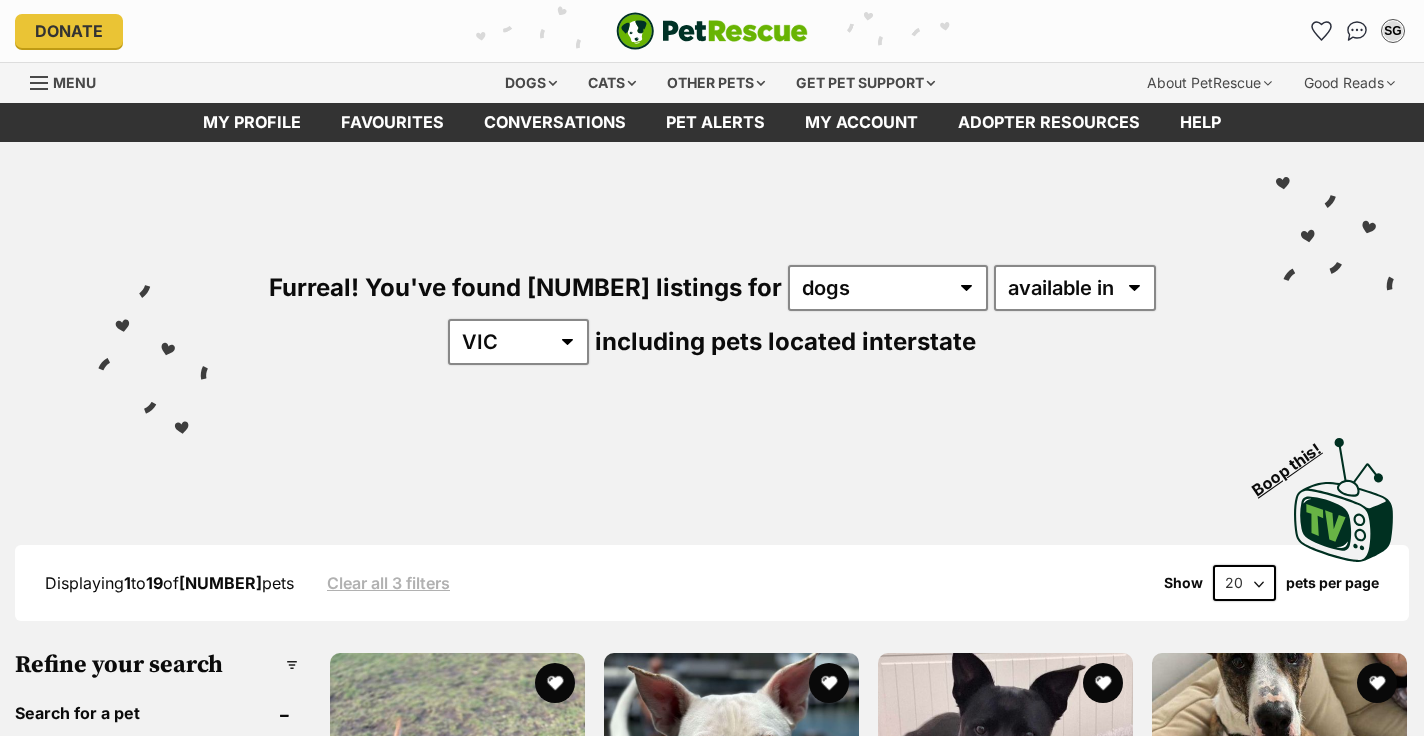 scroll, scrollTop: 0, scrollLeft: 0, axis: both 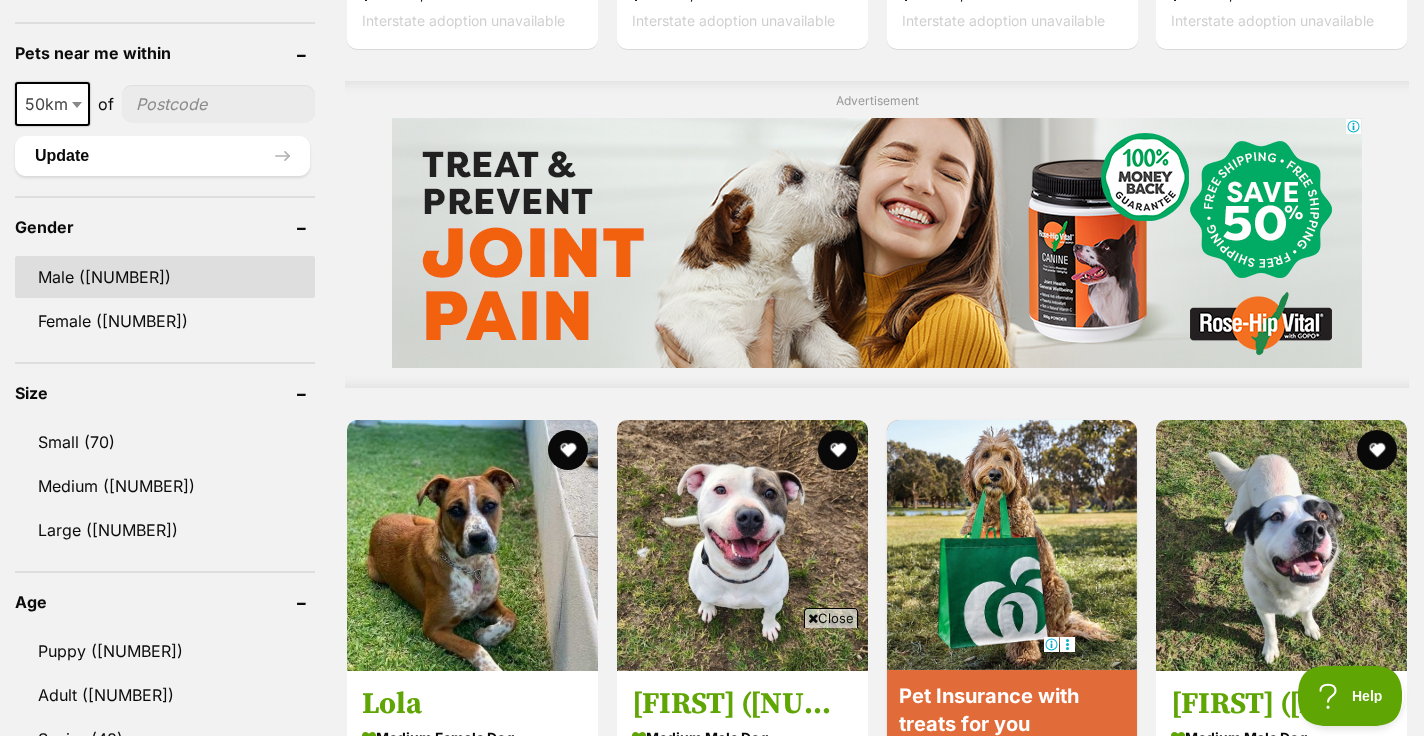 click on "Male (504)" at bounding box center (165, 277) 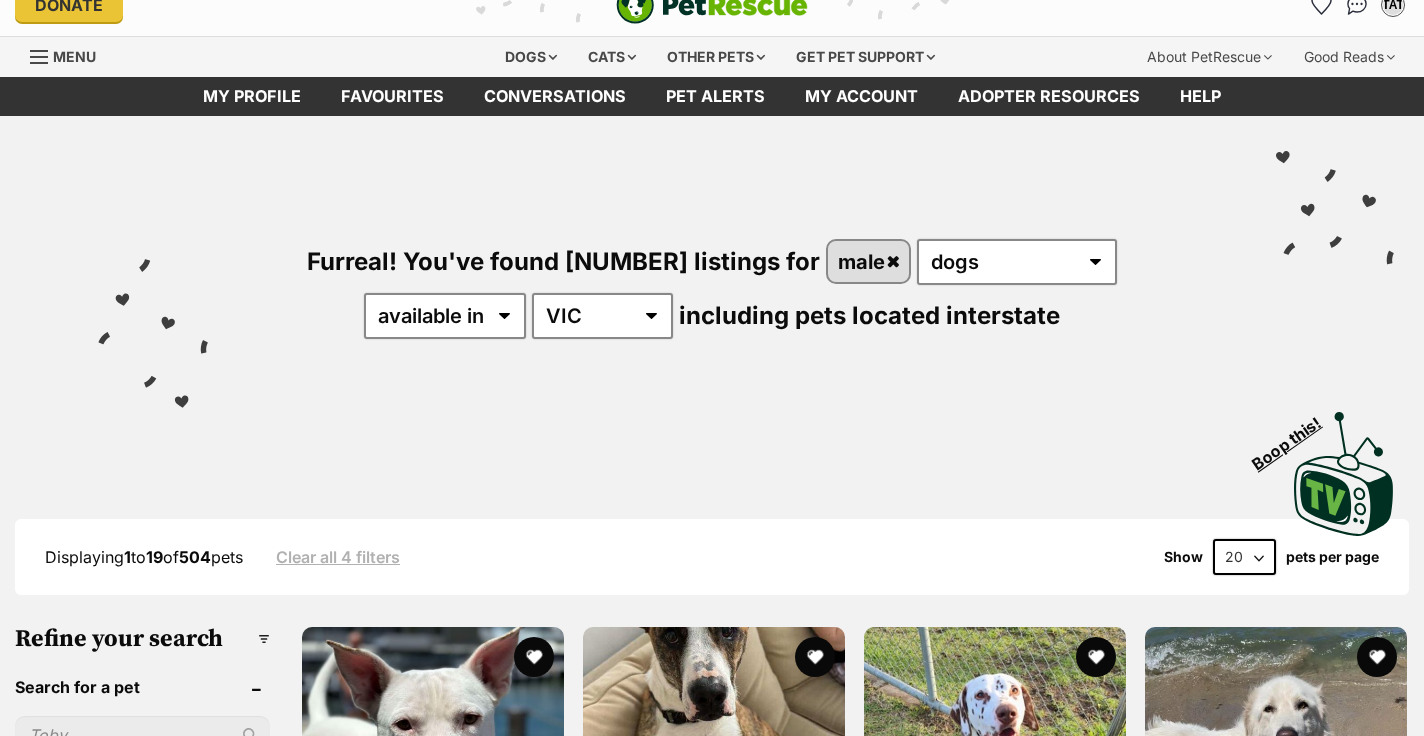 scroll, scrollTop: 0, scrollLeft: 0, axis: both 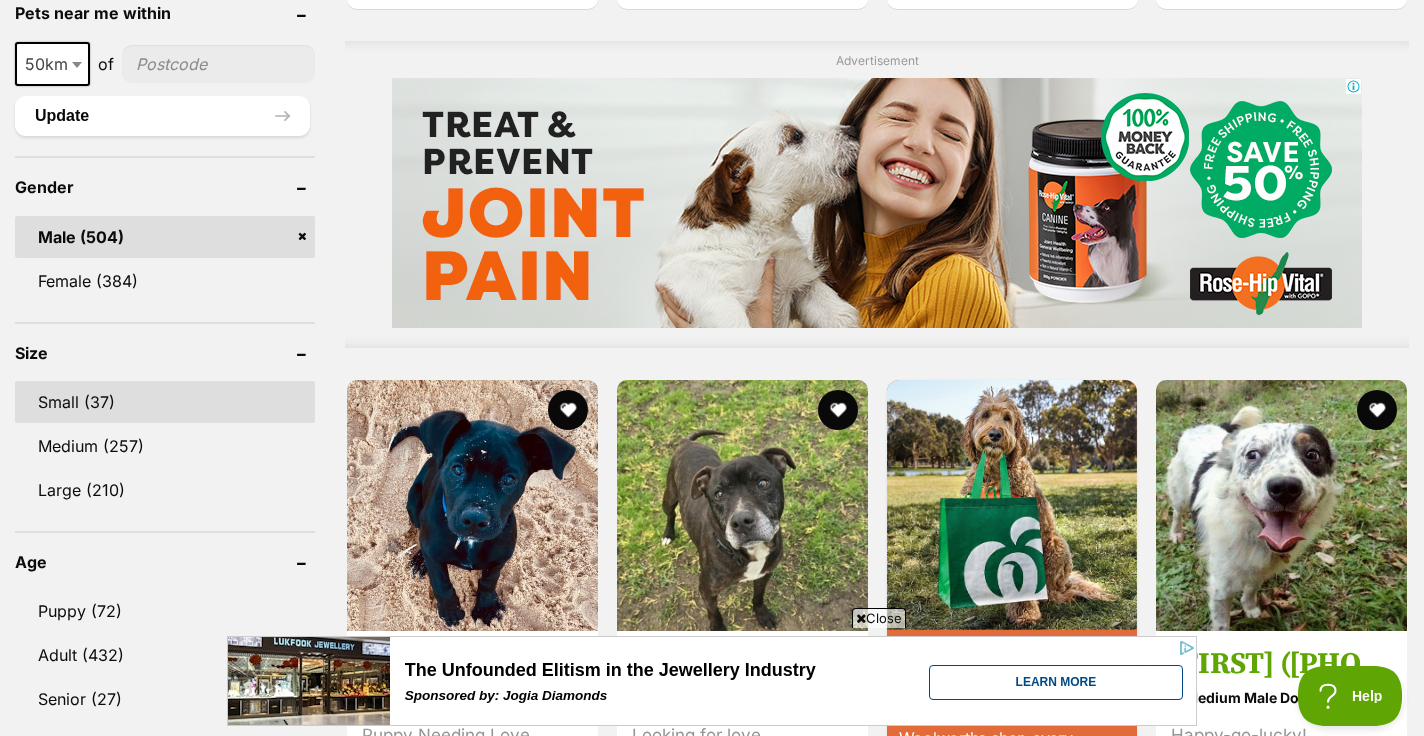 click on "Small (37)" at bounding box center [165, 402] 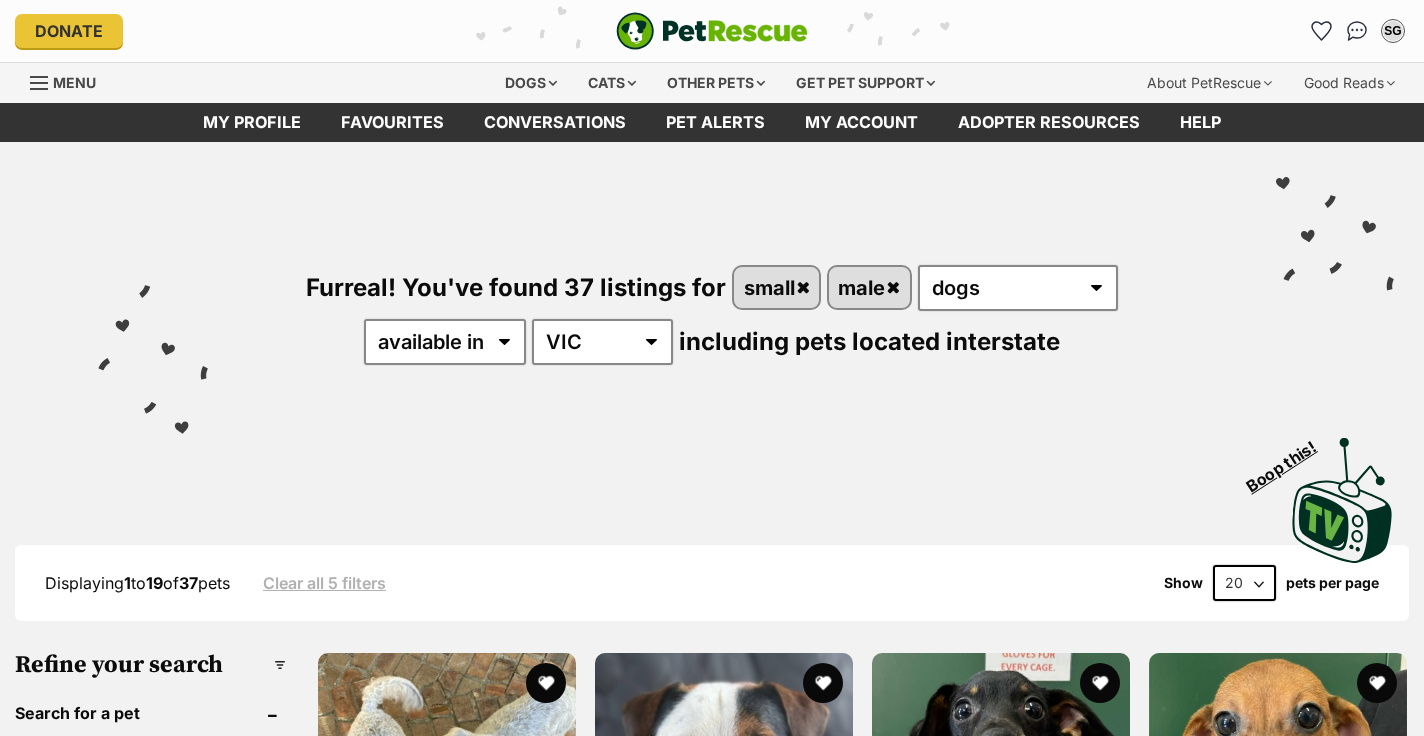 scroll, scrollTop: 0, scrollLeft: 0, axis: both 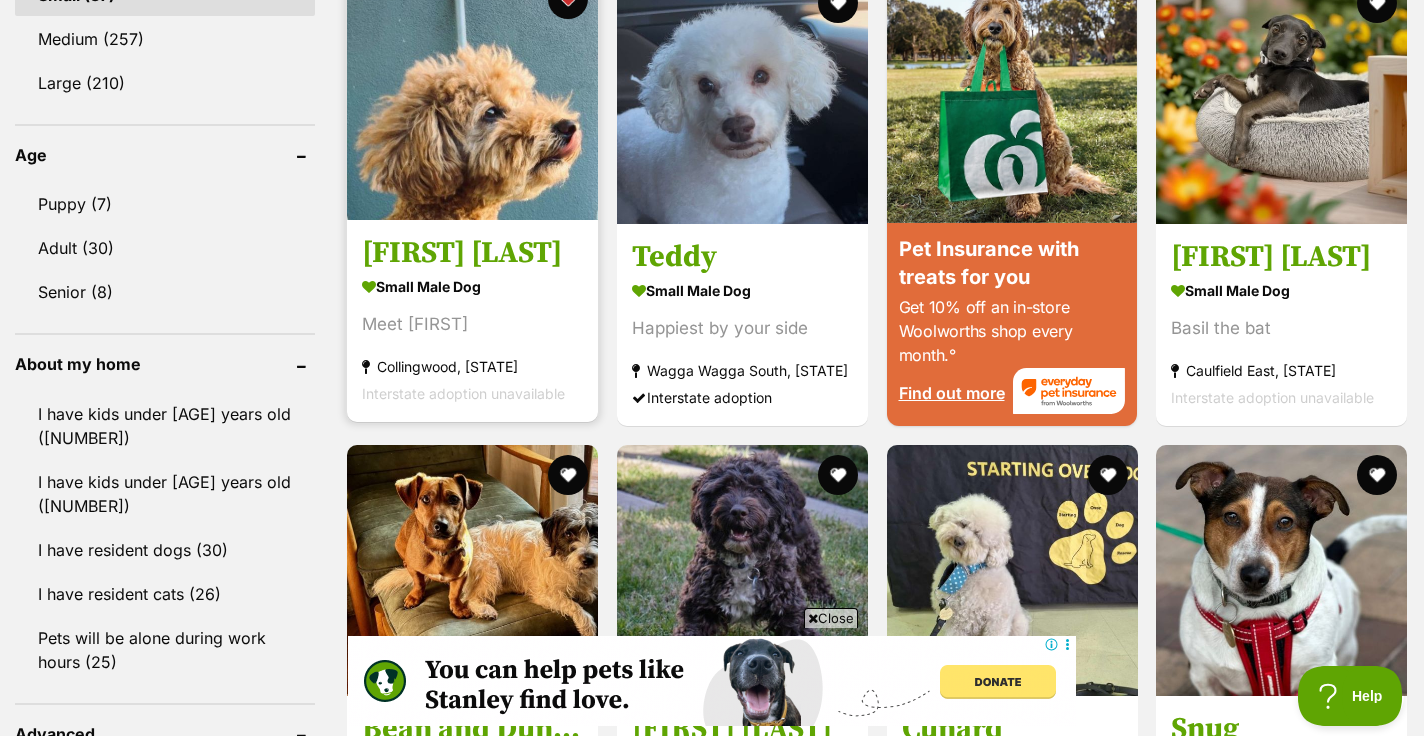 click on "Meet Jerry" at bounding box center [472, 324] 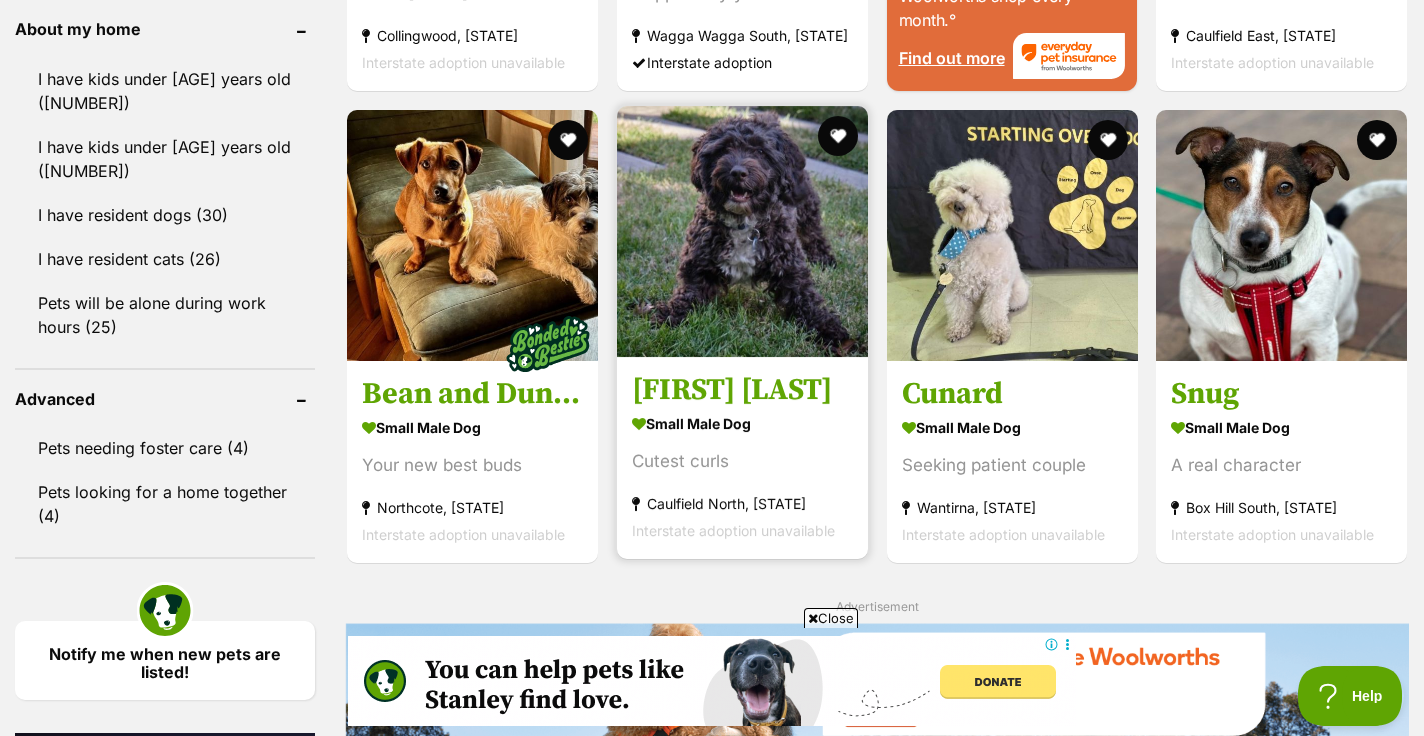 scroll, scrollTop: 0, scrollLeft: 0, axis: both 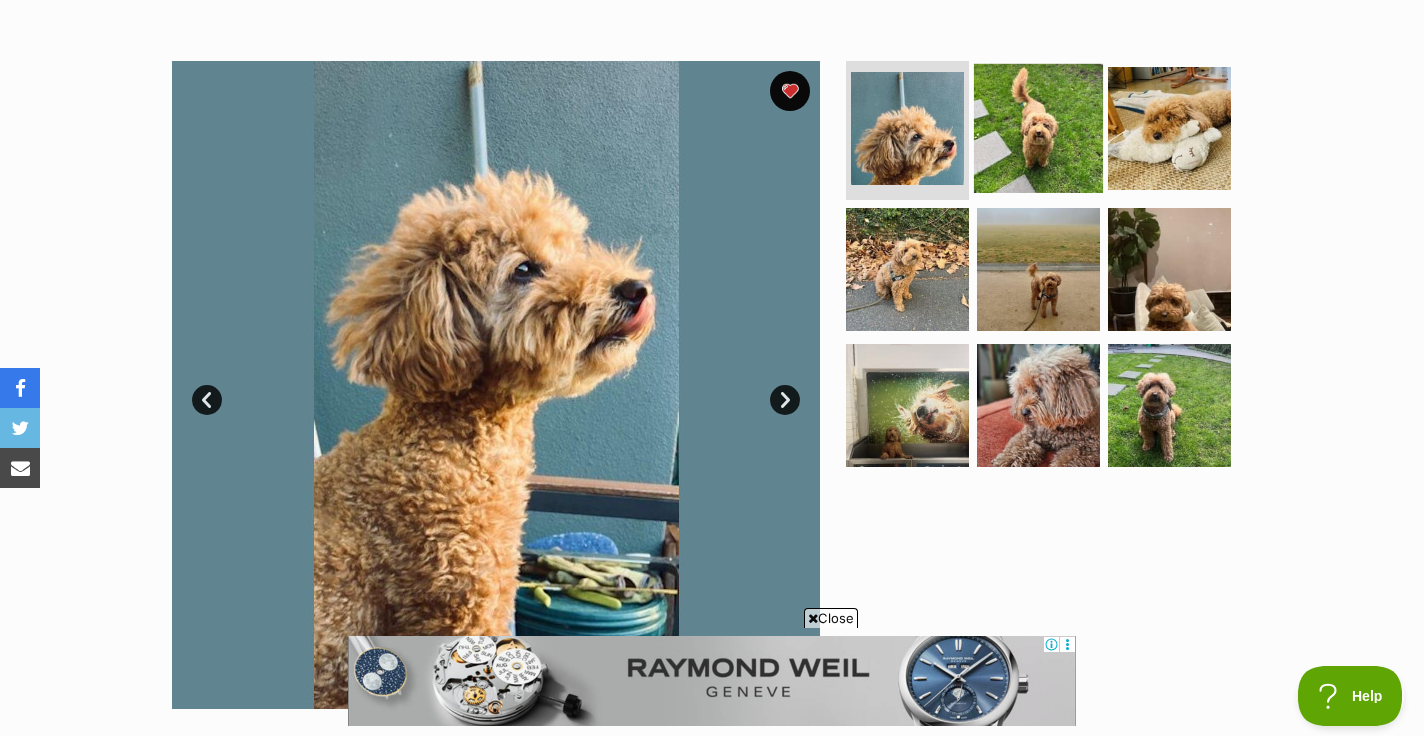 click at bounding box center (1038, 127) 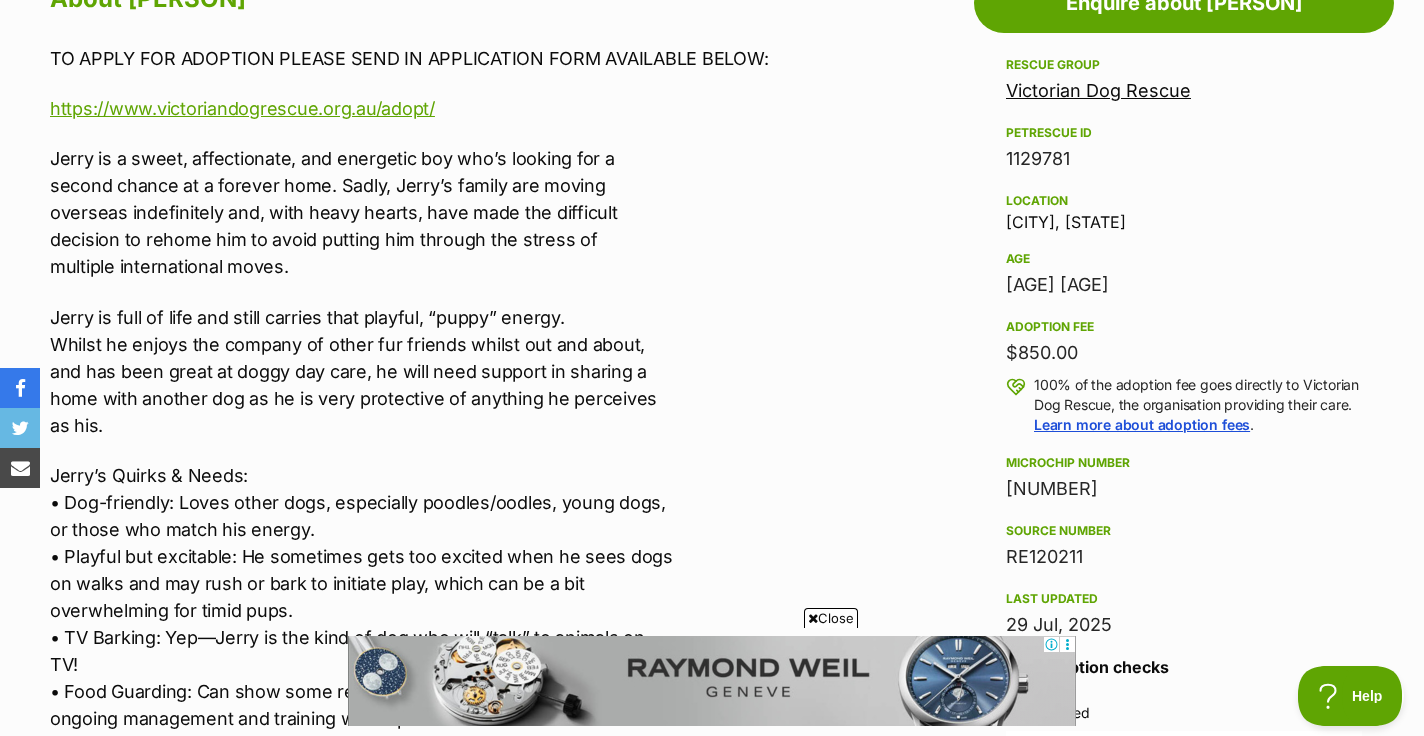 scroll, scrollTop: 0, scrollLeft: 0, axis: both 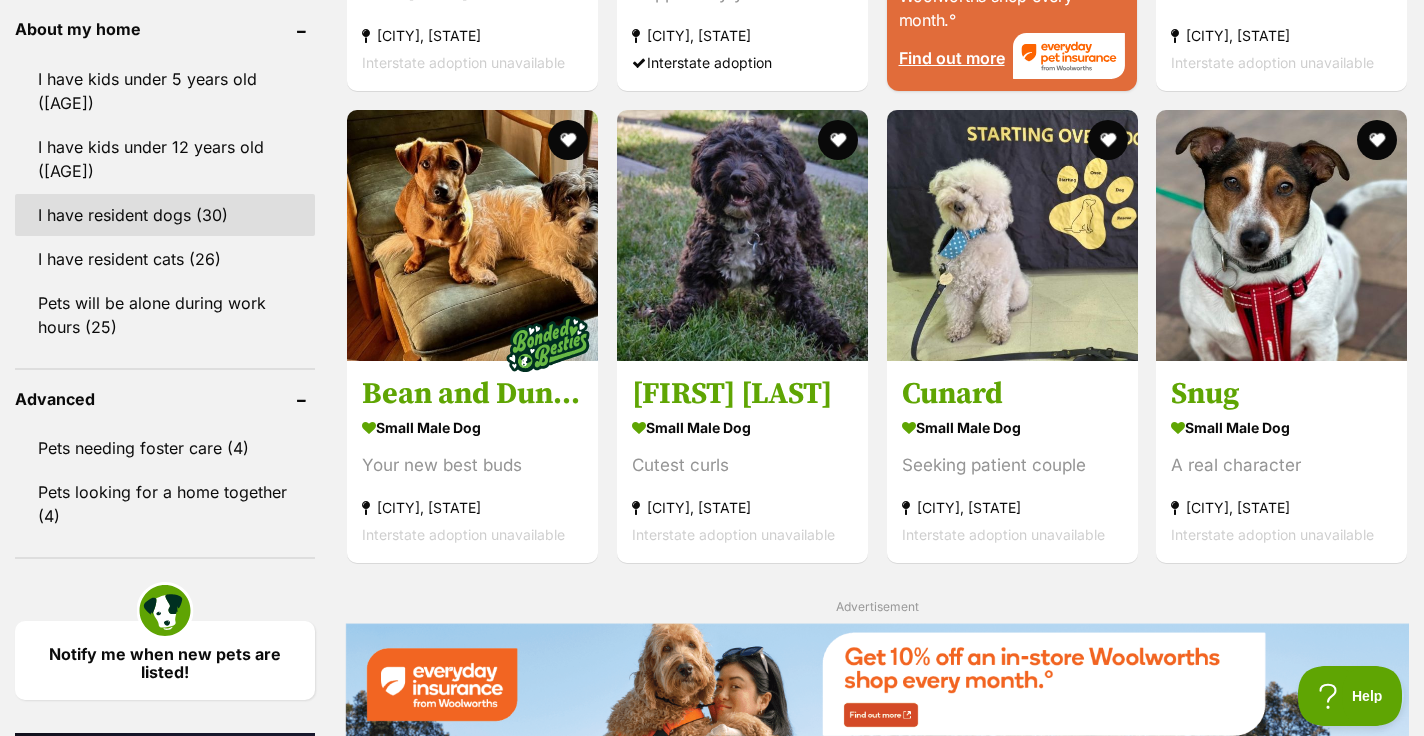 click on "I have resident dogs (30)" at bounding box center [165, 215] 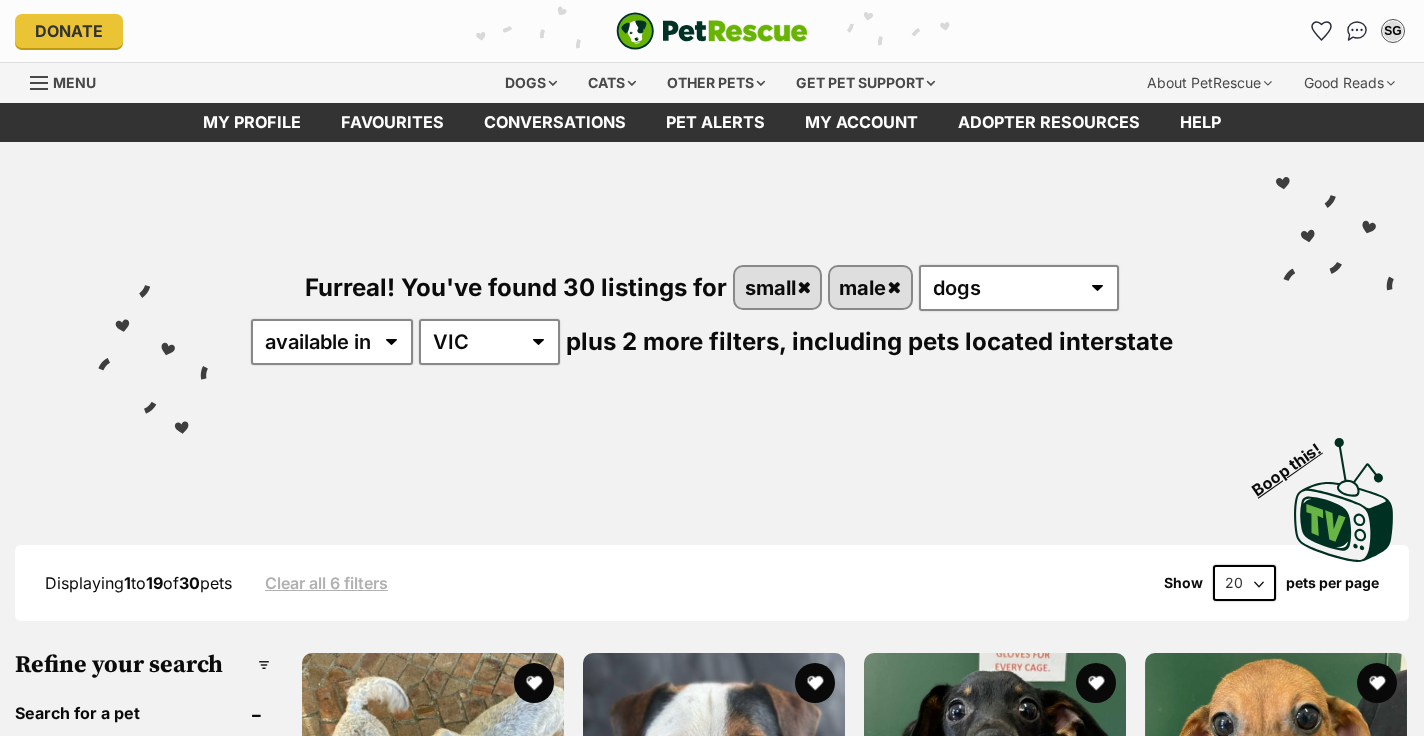 scroll, scrollTop: 0, scrollLeft: 0, axis: both 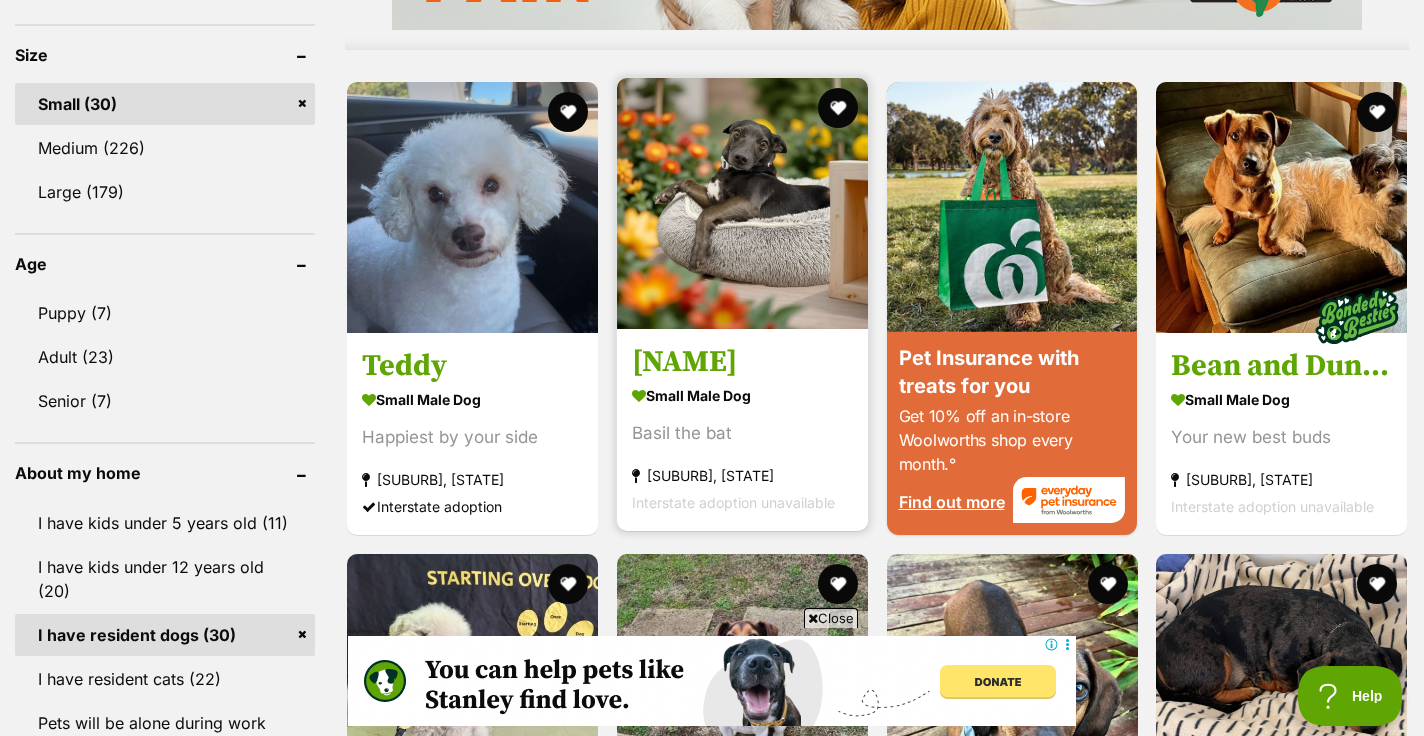 click on "small male Dog
Basil the bat
Caulfield East, VIC
Interstate adoption unavailable" at bounding box center [742, 448] 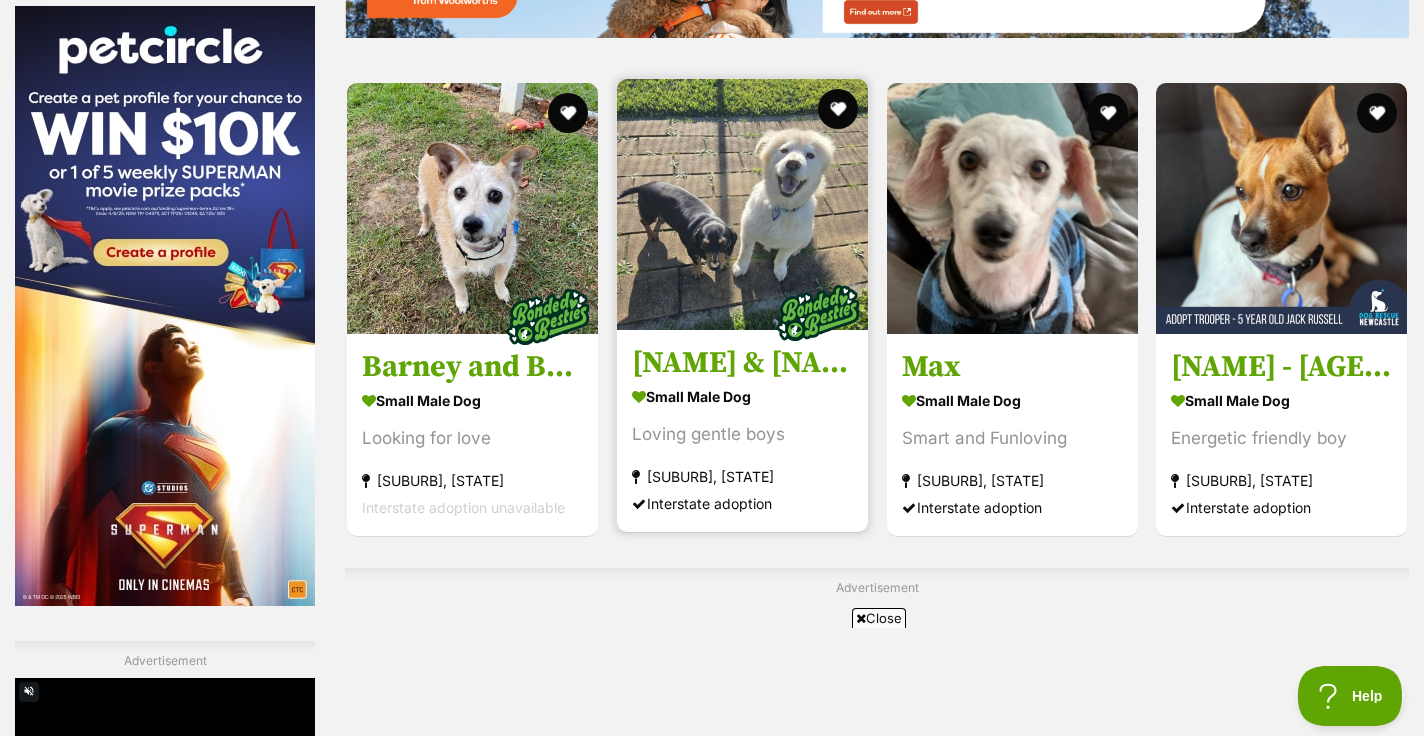 scroll, scrollTop: 3048, scrollLeft: 0, axis: vertical 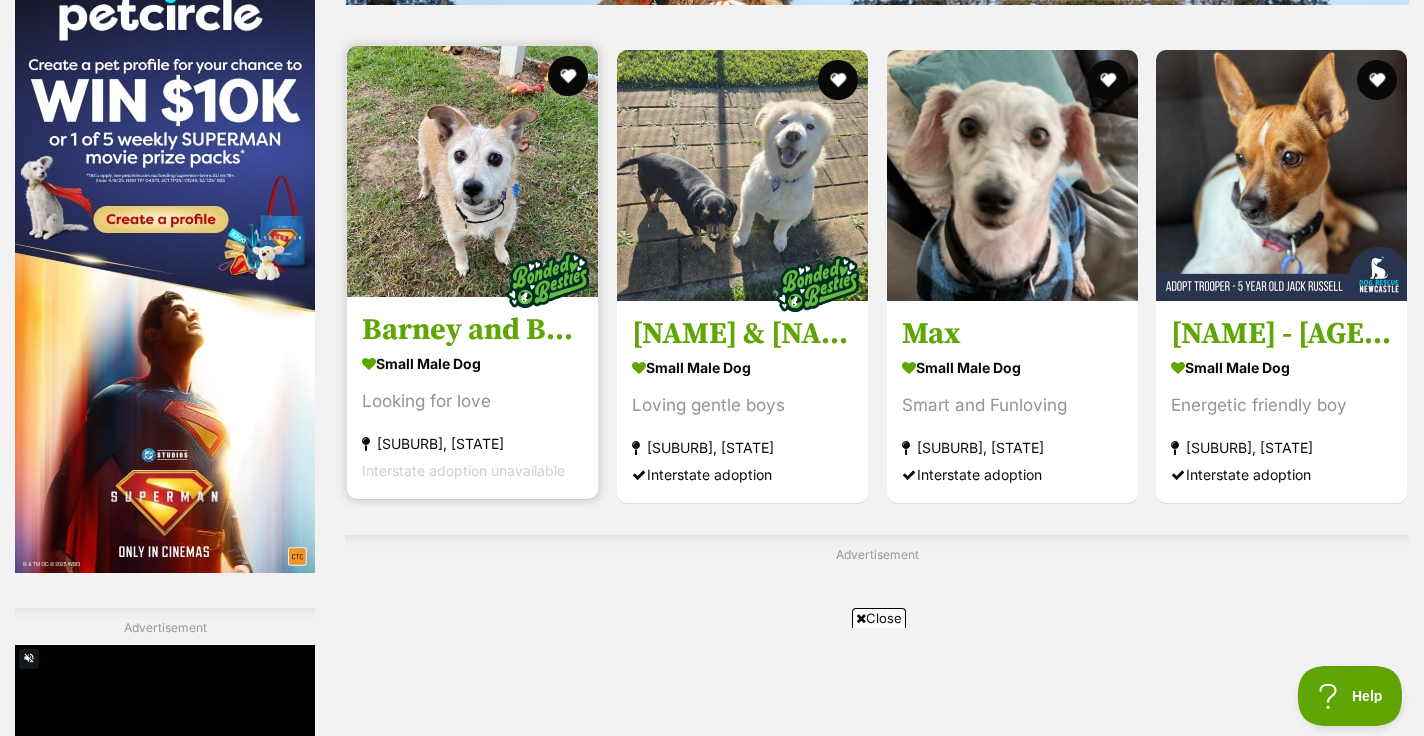 click on "small male Dog
Looking for love
Keysborough, VIC
Interstate adoption unavailable" at bounding box center [472, 416] 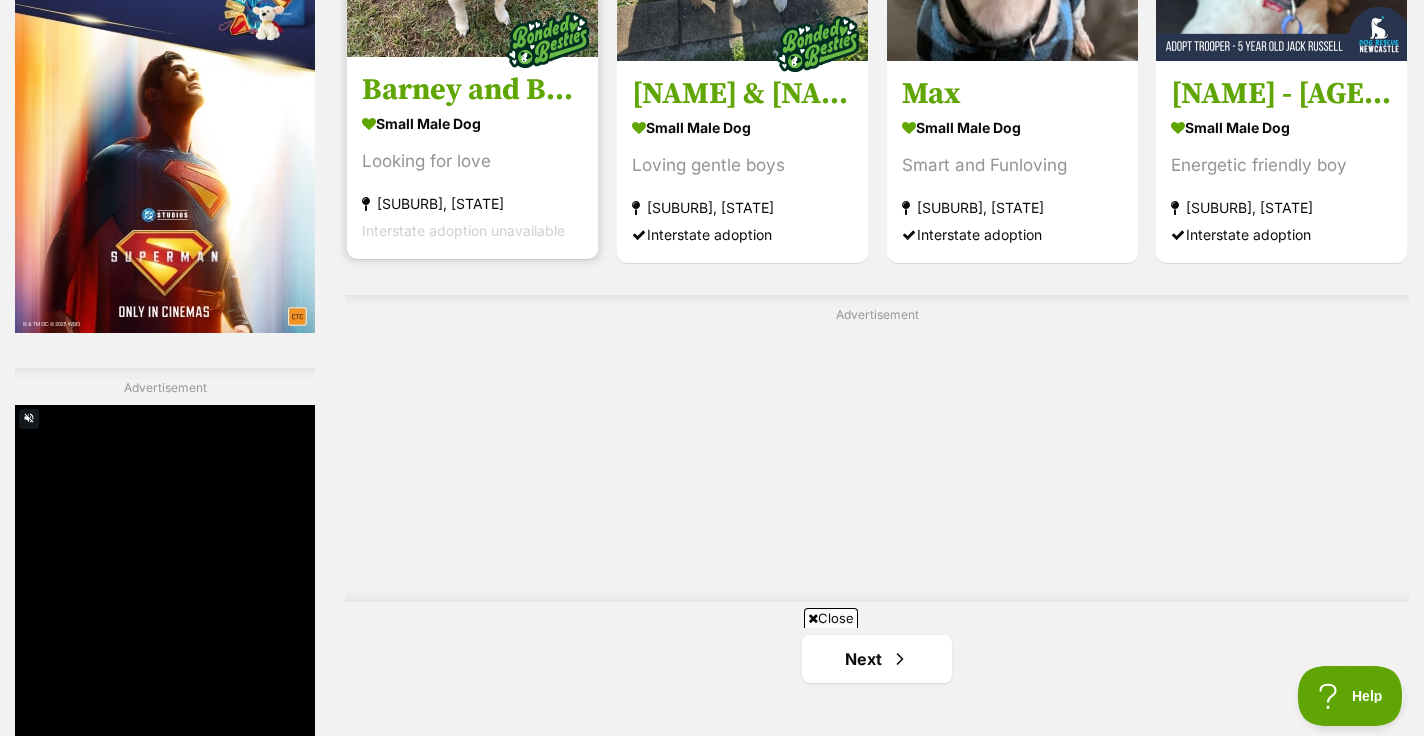 scroll, scrollTop: 3368, scrollLeft: 0, axis: vertical 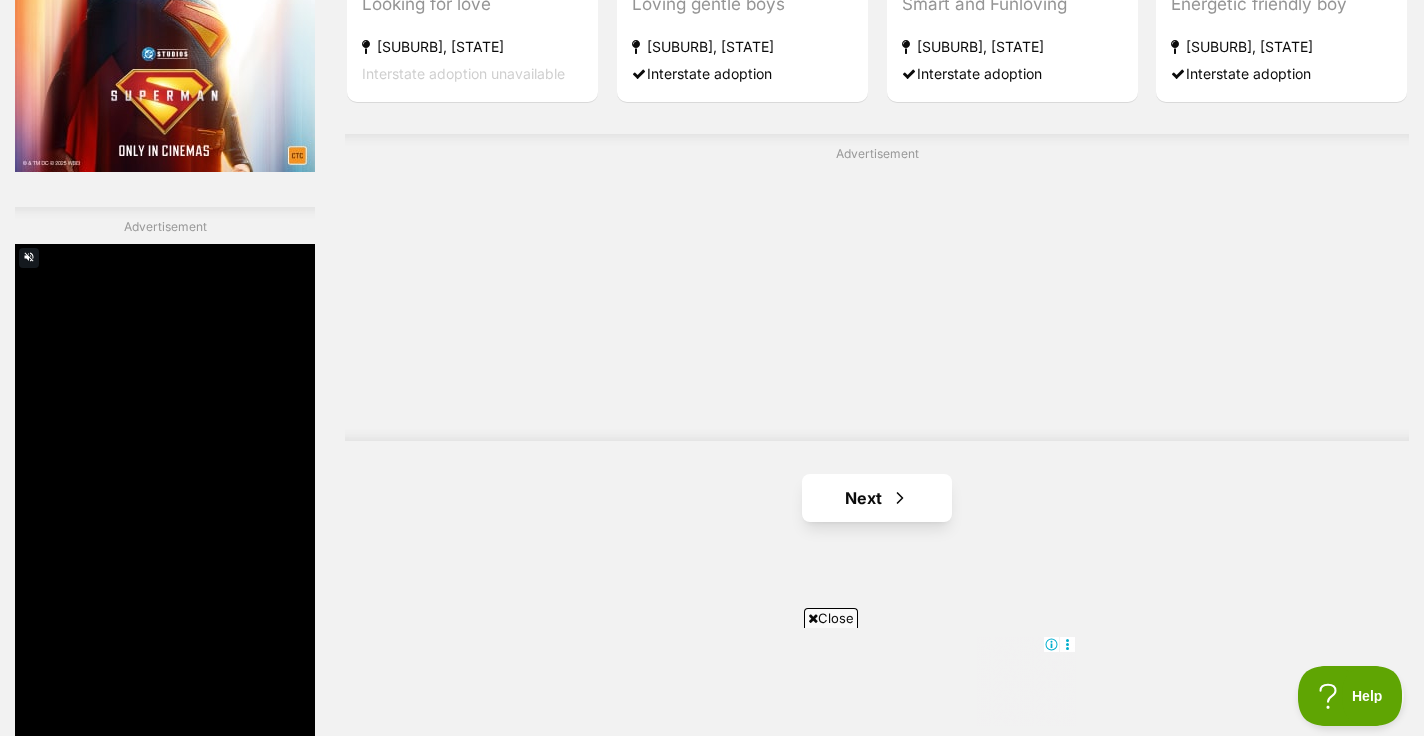 click on "Next" at bounding box center (877, 498) 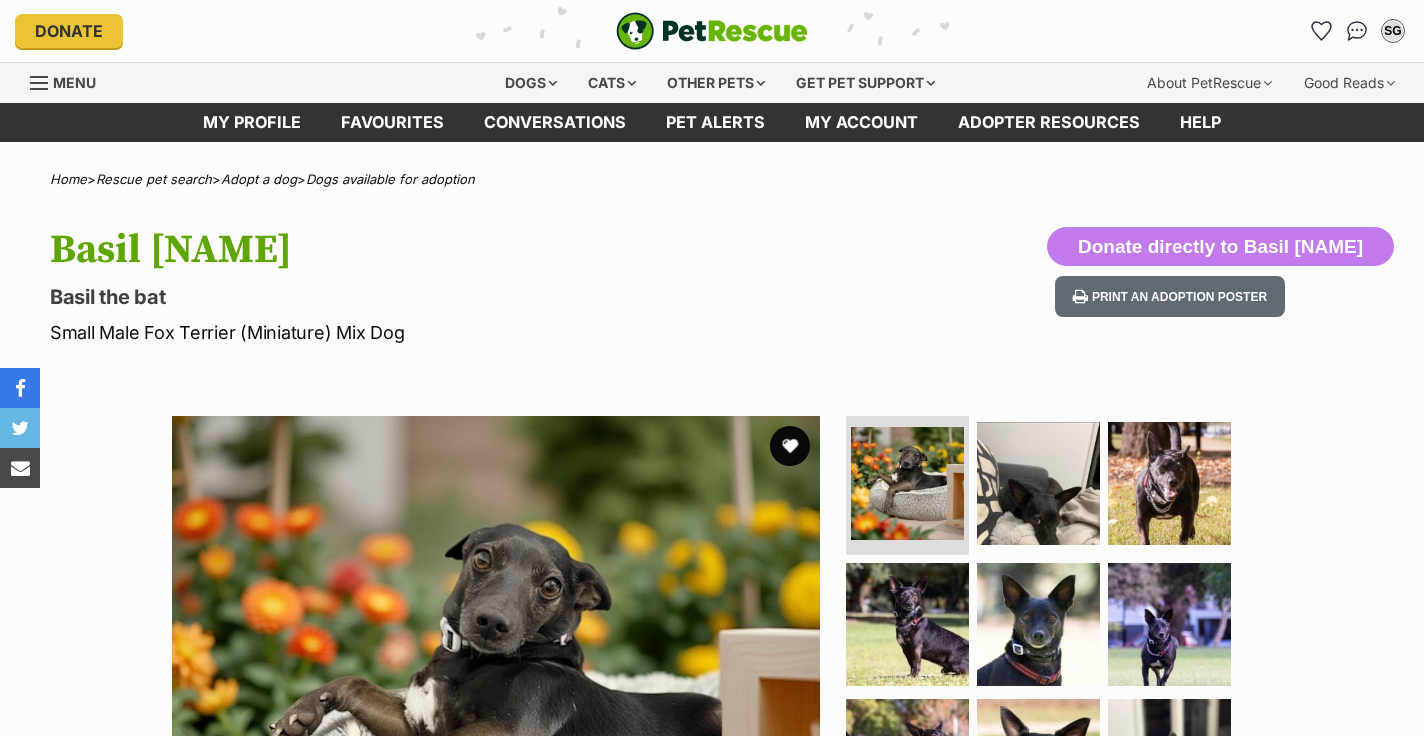 scroll, scrollTop: 0, scrollLeft: 0, axis: both 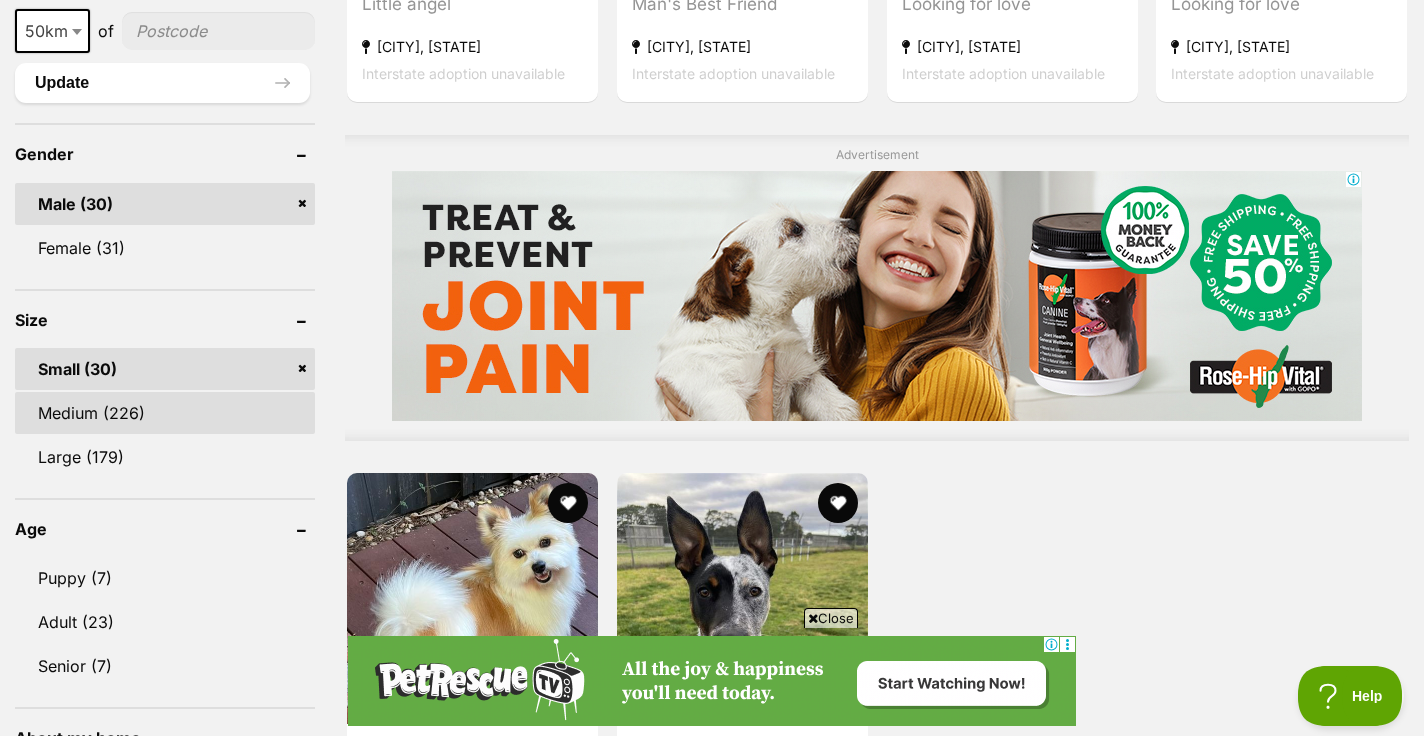 click on "Medium (226)" at bounding box center (165, 413) 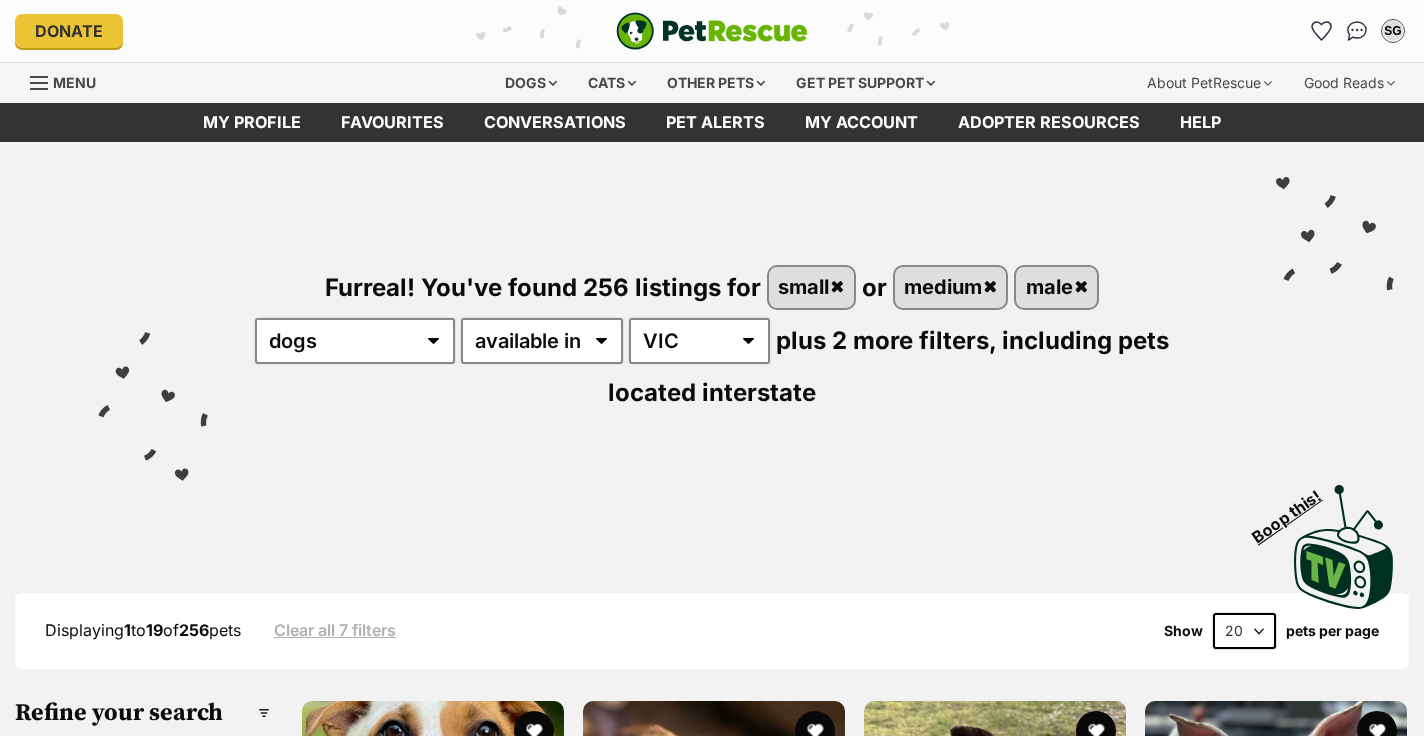 scroll, scrollTop: 0, scrollLeft: 0, axis: both 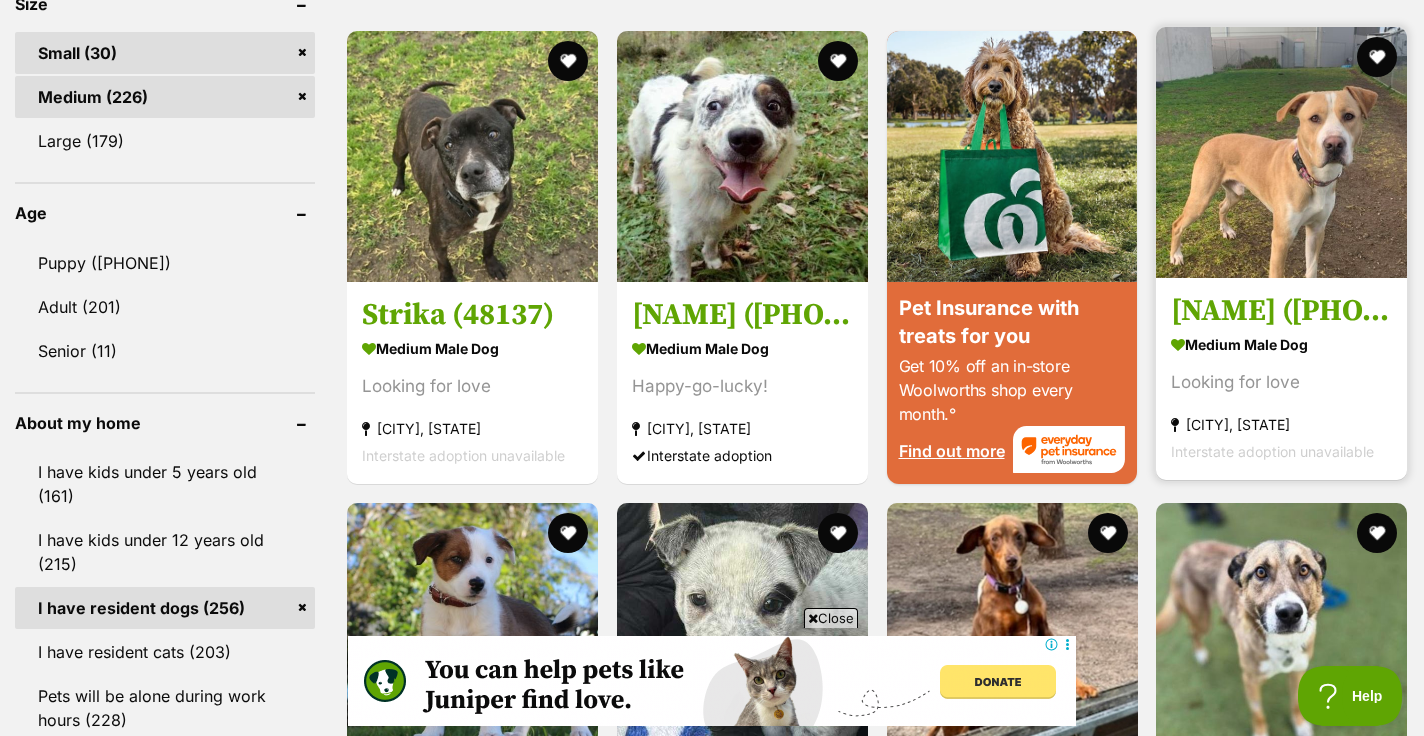 click on "medium male Dog
Looking for love
Moolap, VIC
Interstate adoption unavailable" at bounding box center (1281, 397) 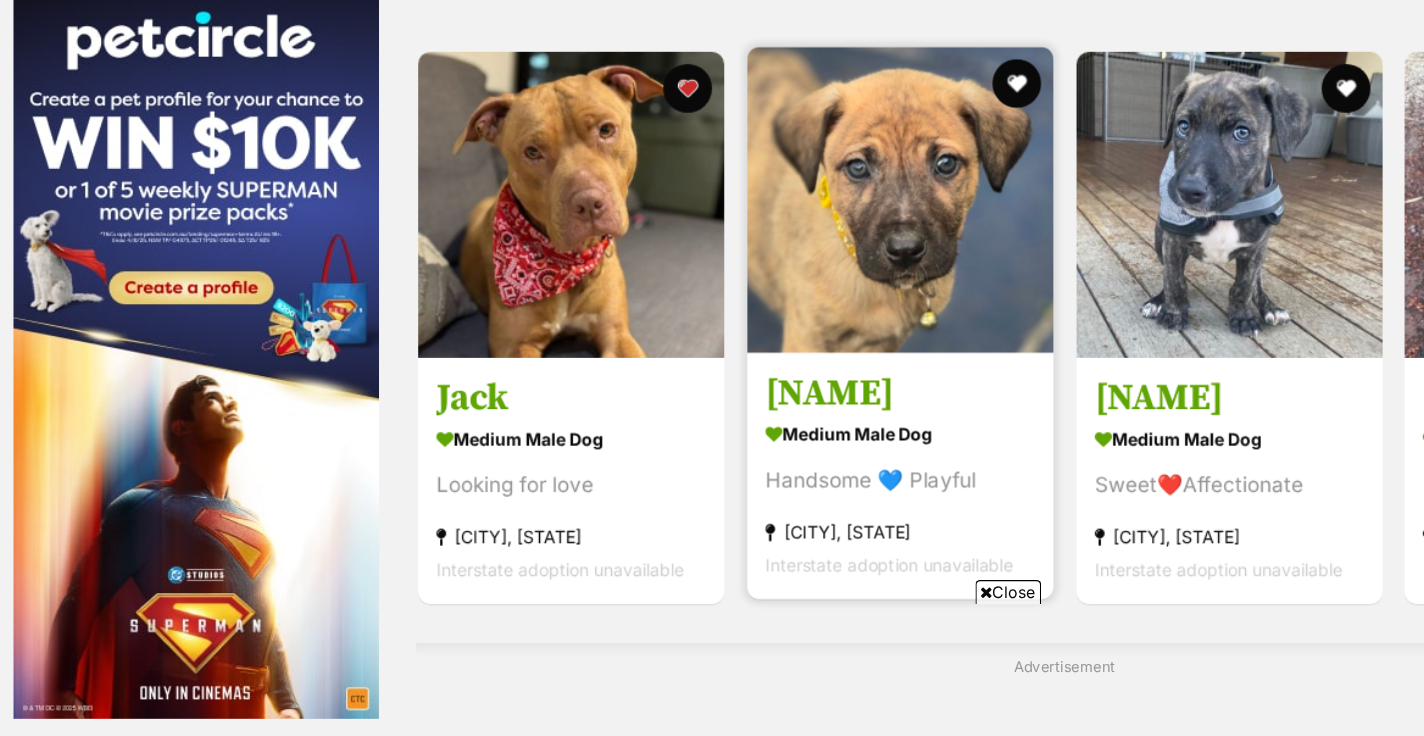 scroll, scrollTop: 2971, scrollLeft: 0, axis: vertical 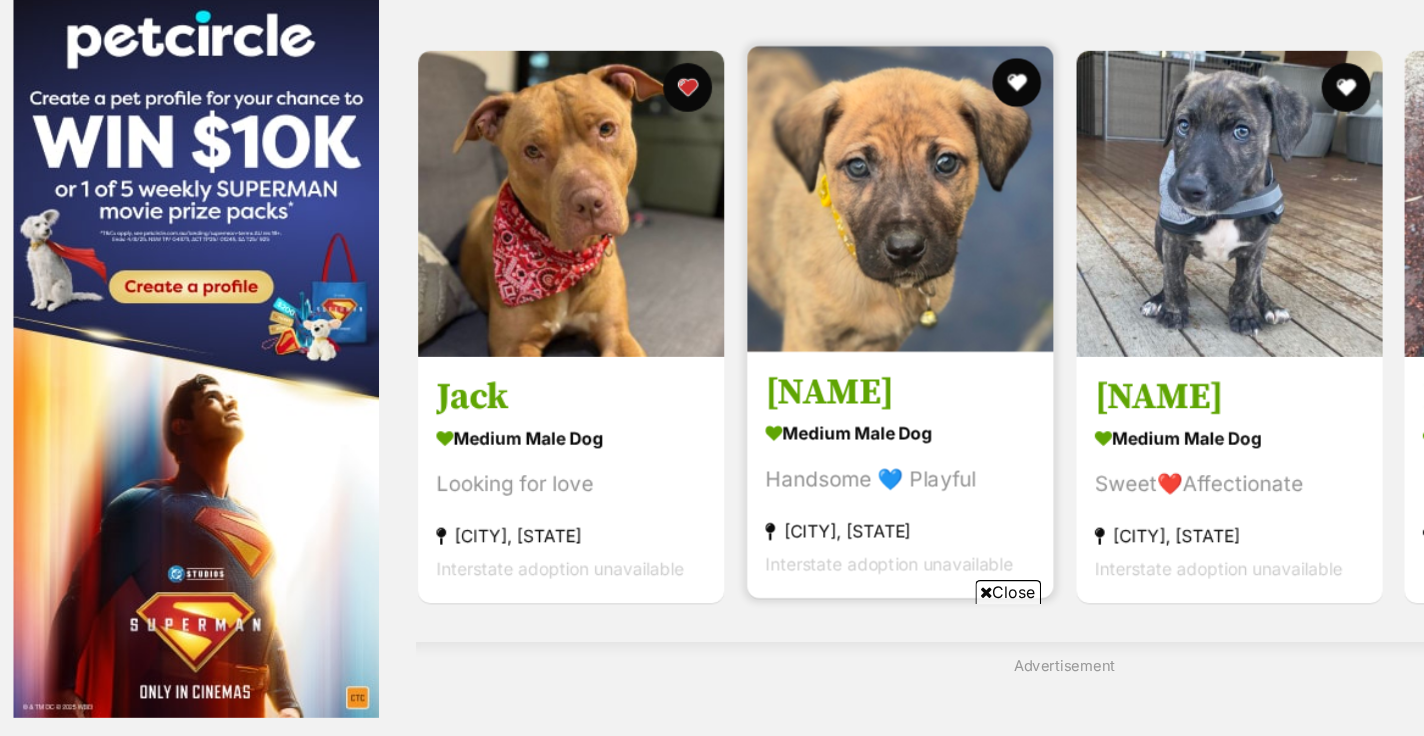 click on "Jaxsu" at bounding box center (742, 454) 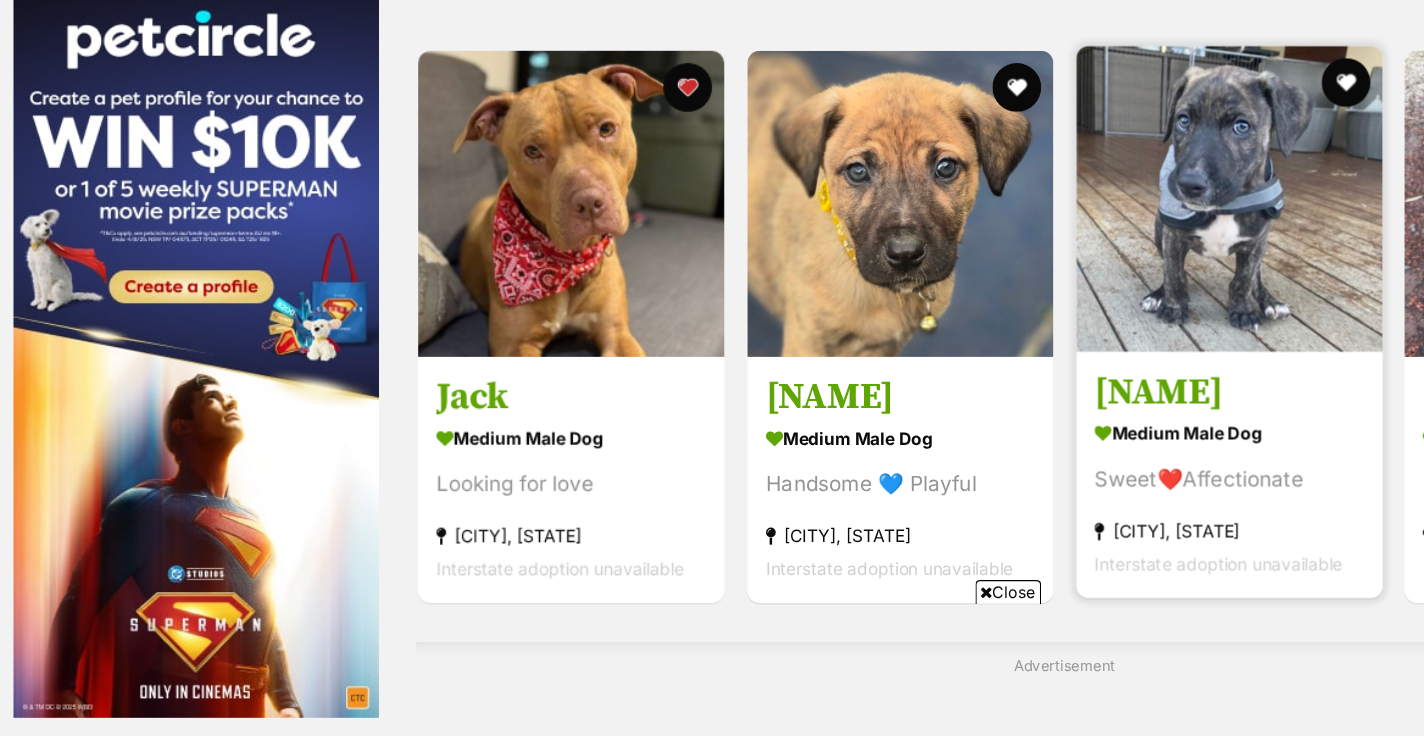 click on "Blaed
medium male Dog
Sweet❤️Affectionate
Airport West, VIC
Interstate adoption unavailable" at bounding box center [1012, 521] 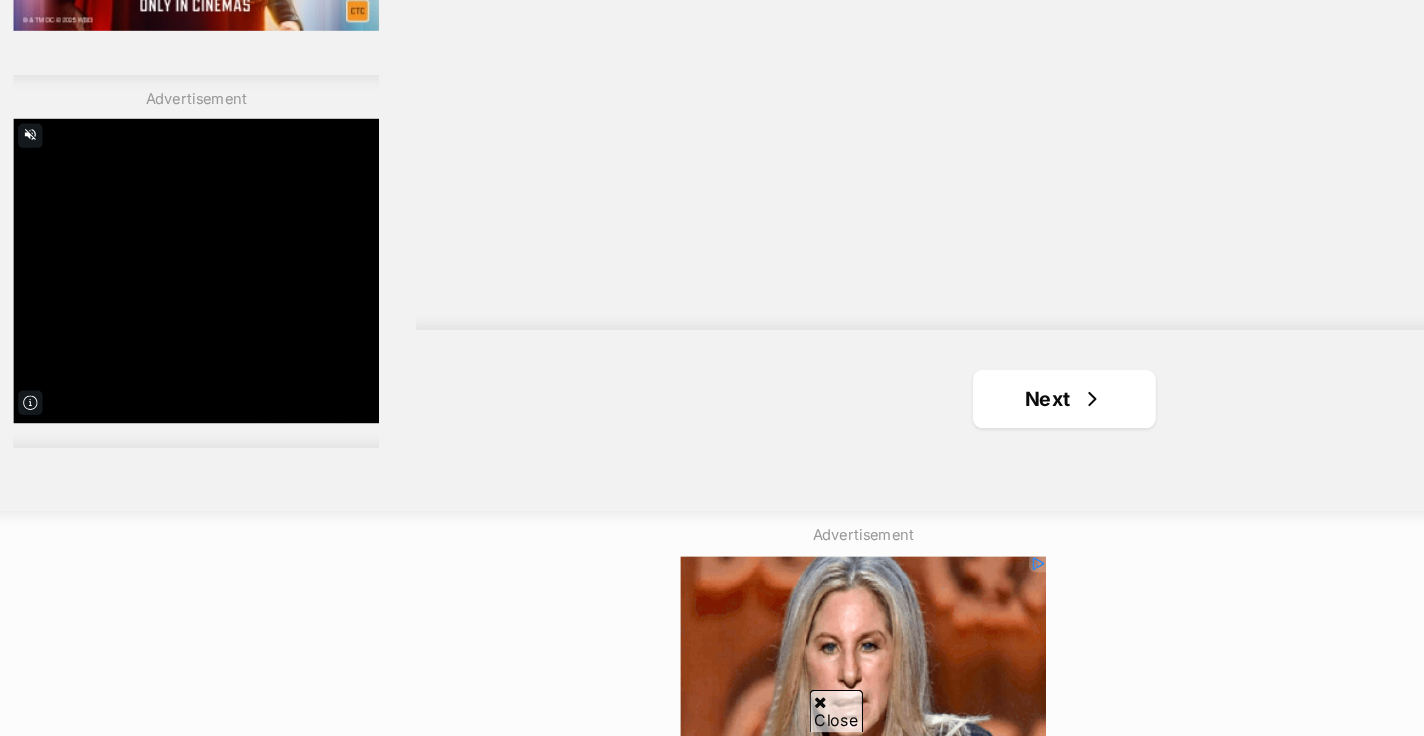 scroll, scrollTop: 3560, scrollLeft: 0, axis: vertical 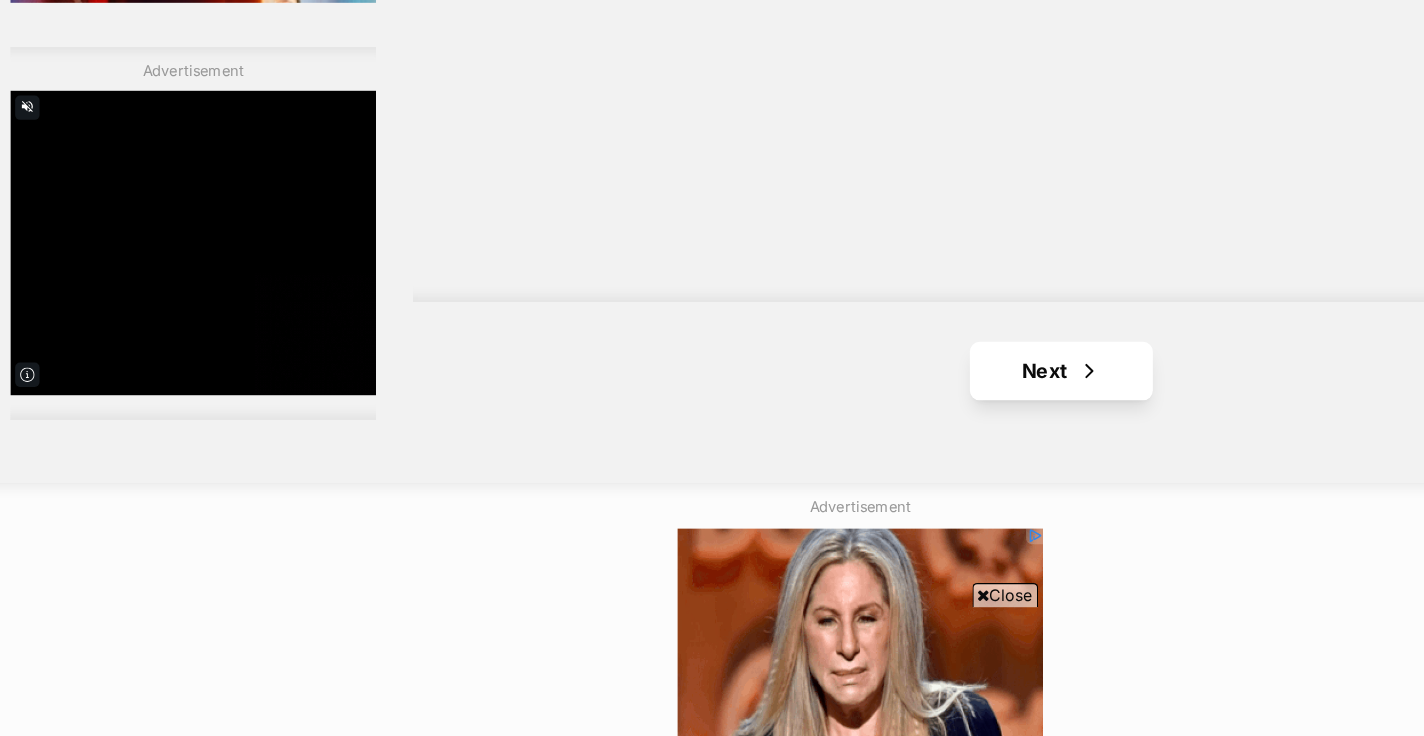 click on "Next" at bounding box center [877, 434] 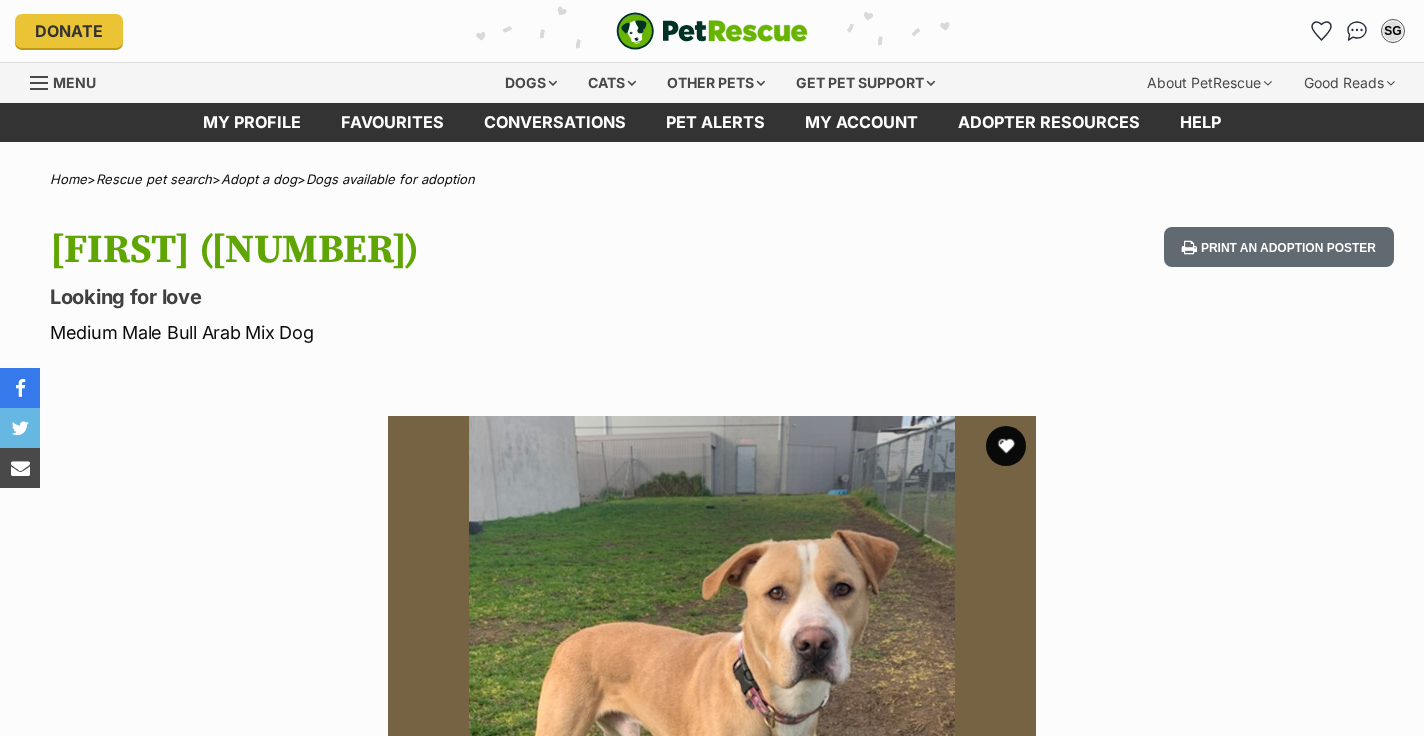 scroll, scrollTop: 0, scrollLeft: 0, axis: both 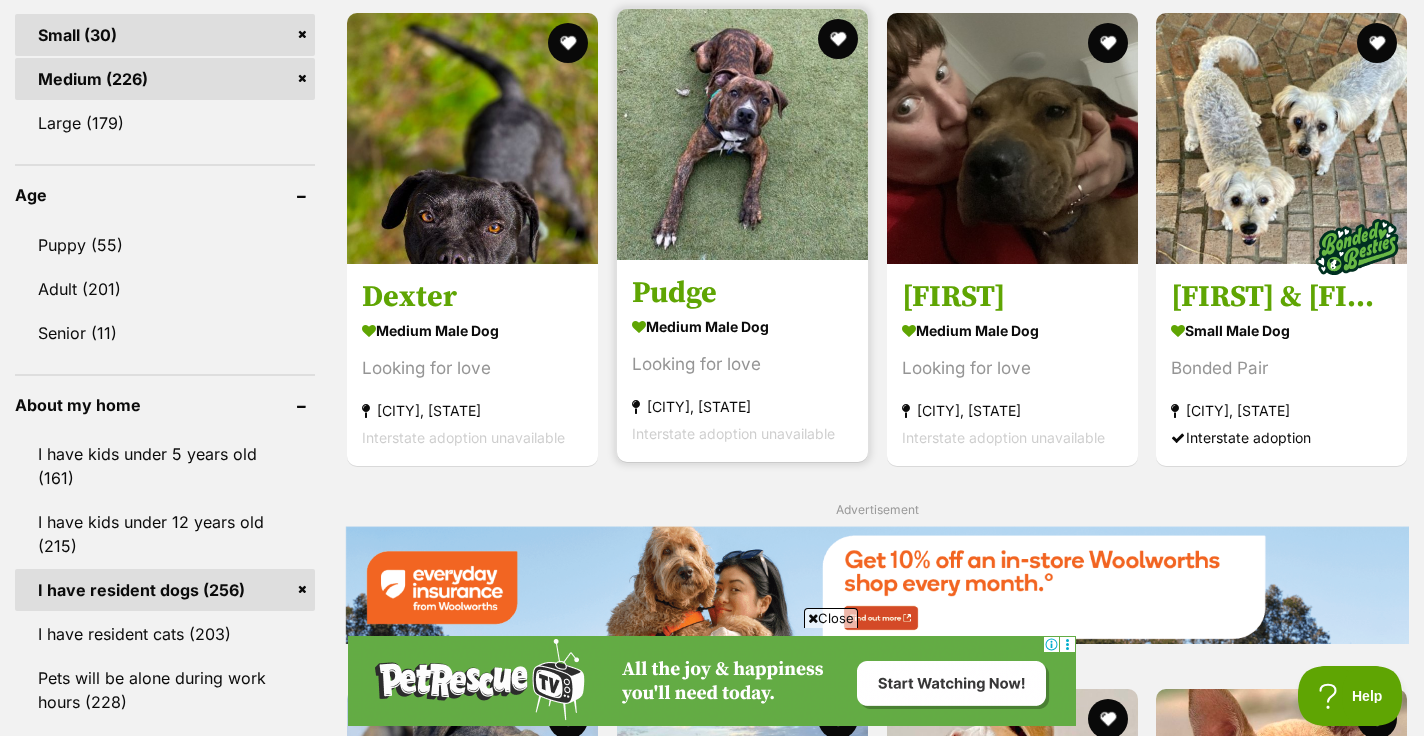 click on "Pudge
medium male Dog
Looking for love
North Melbourne, VIC
Interstate adoption unavailable" at bounding box center (742, 360) 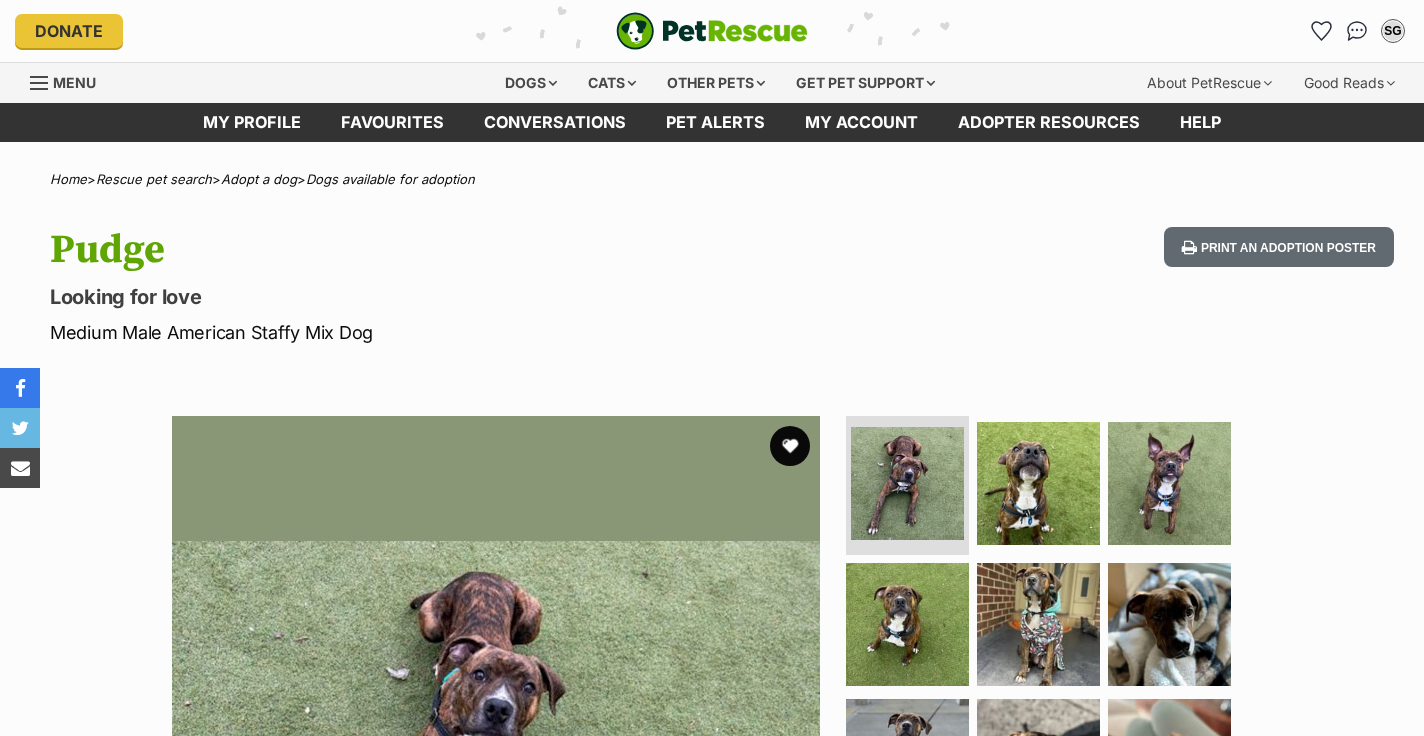 scroll, scrollTop: 0, scrollLeft: 0, axis: both 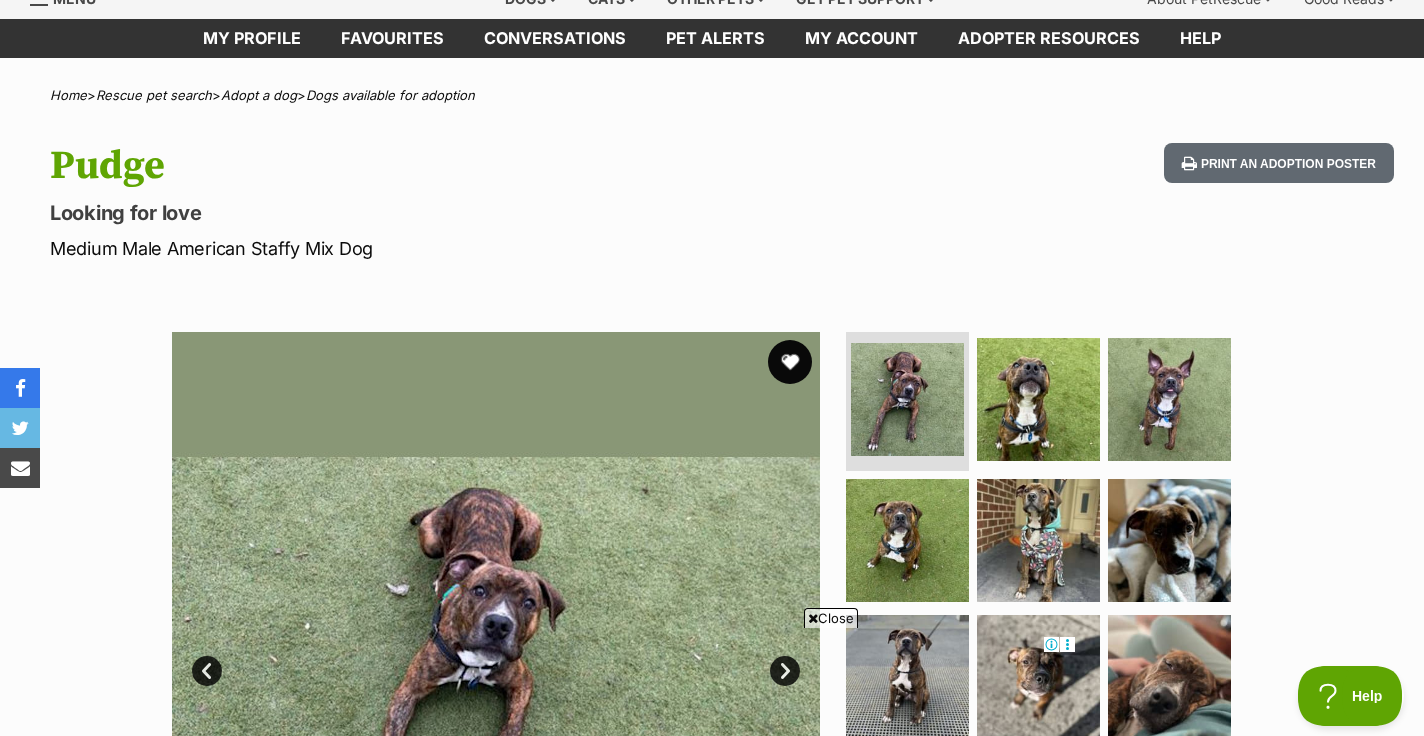 click at bounding box center (790, 362) 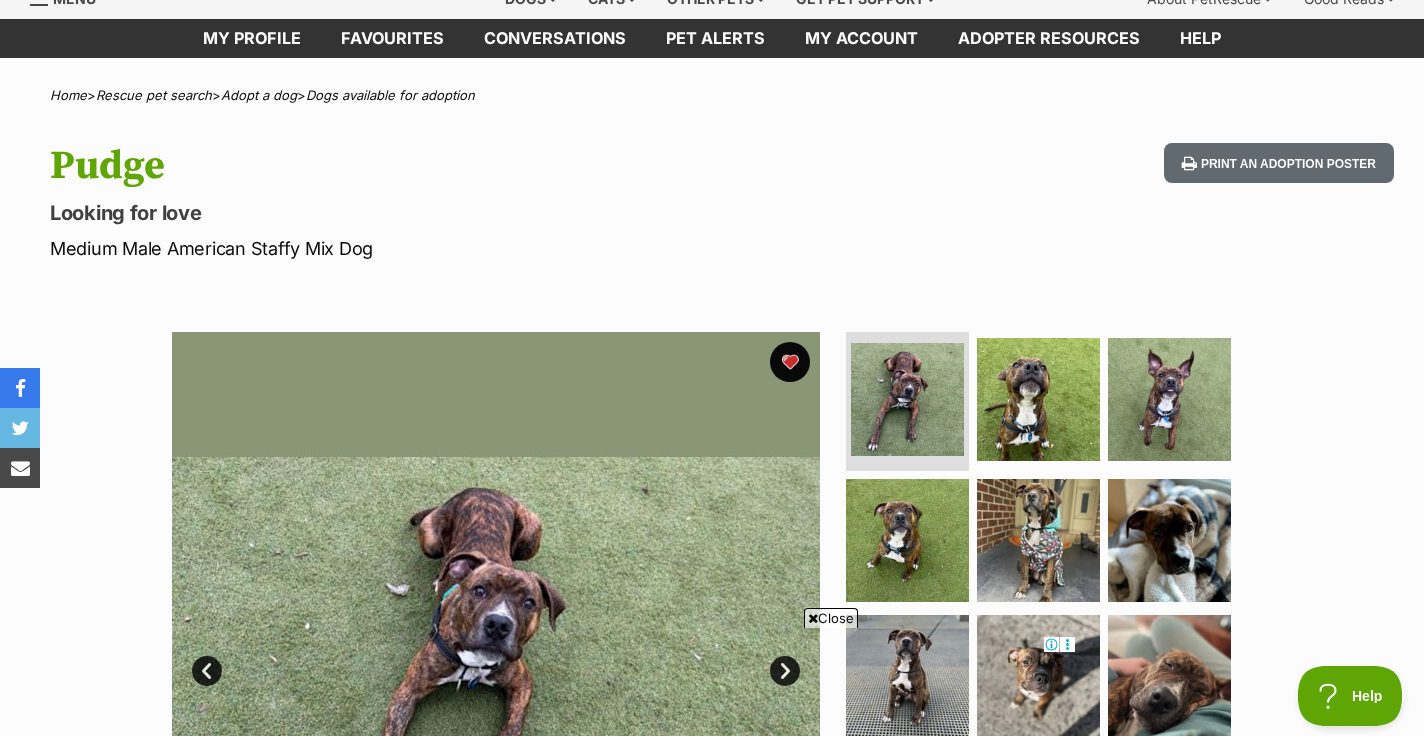 scroll, scrollTop: 0, scrollLeft: 0, axis: both 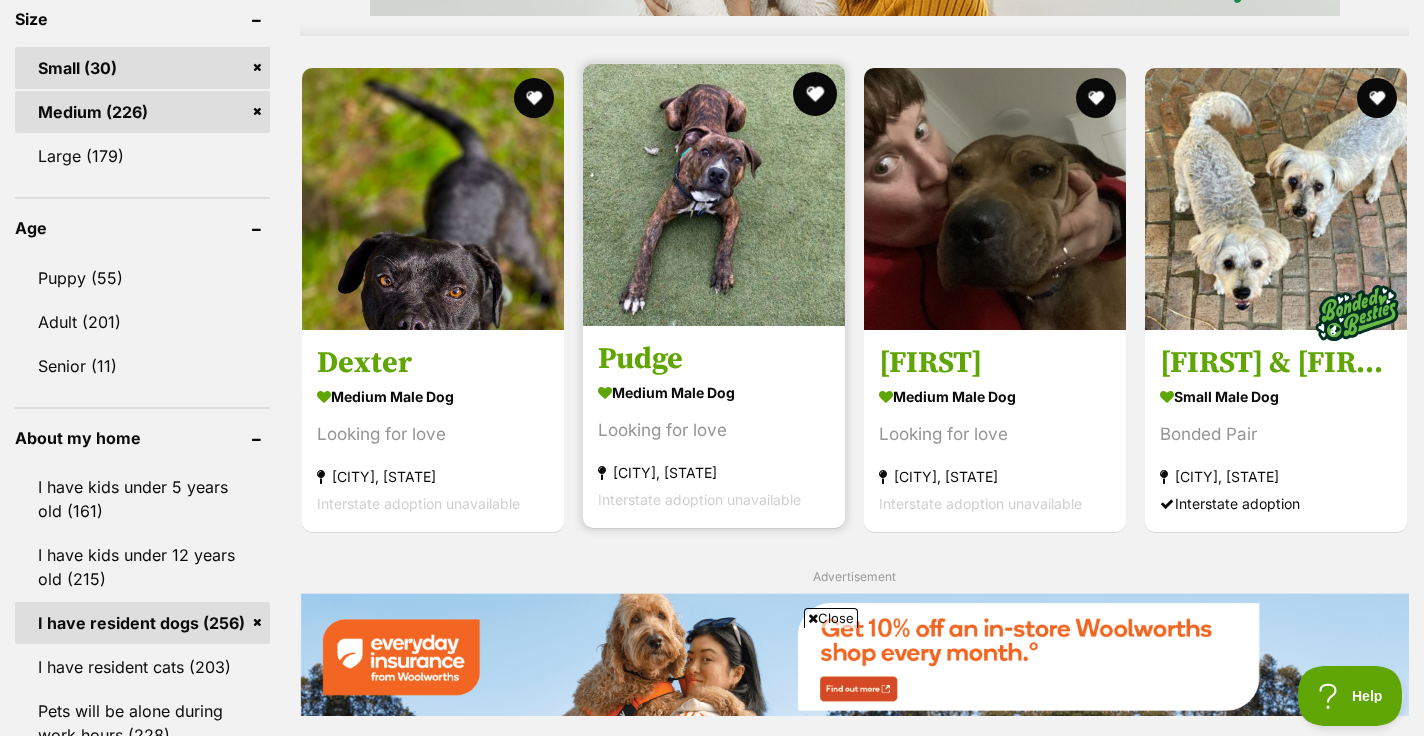 click at bounding box center (815, 94) 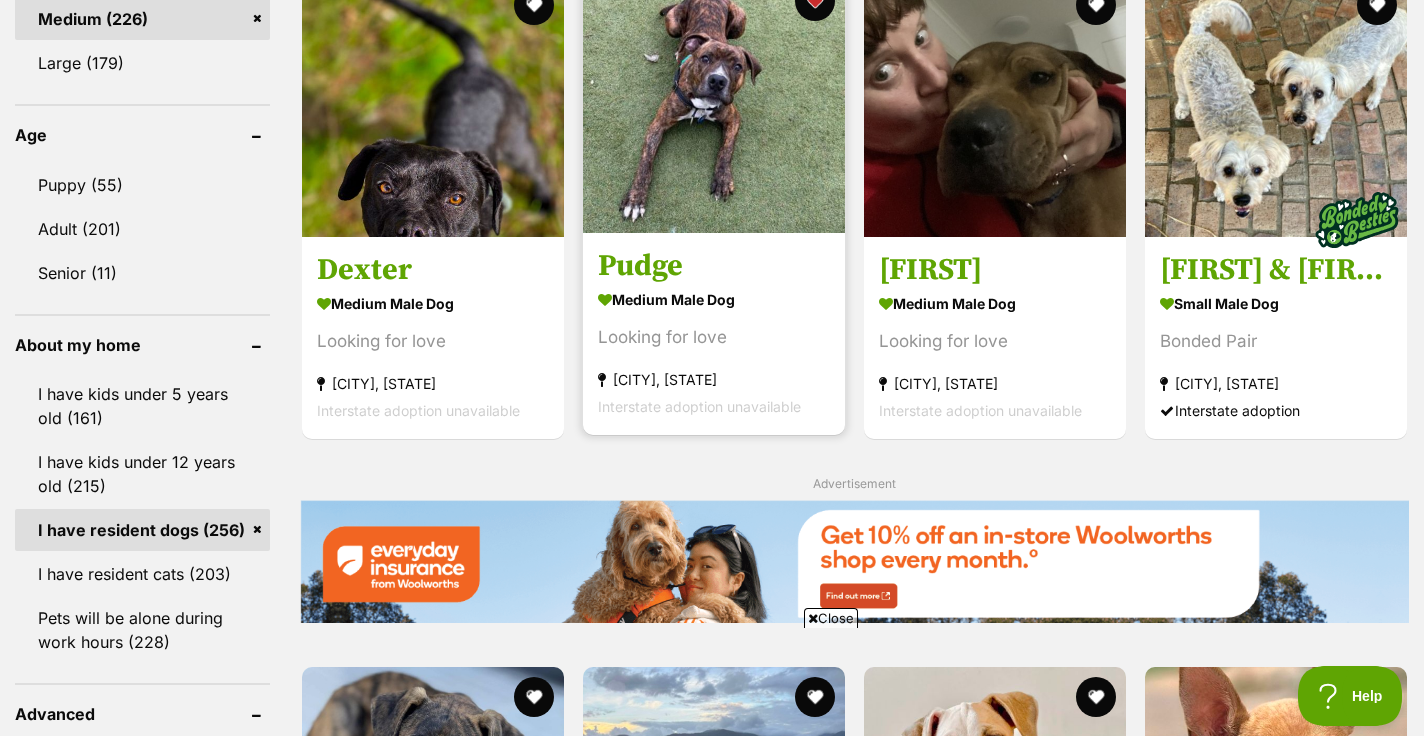scroll, scrollTop: 0, scrollLeft: 0, axis: both 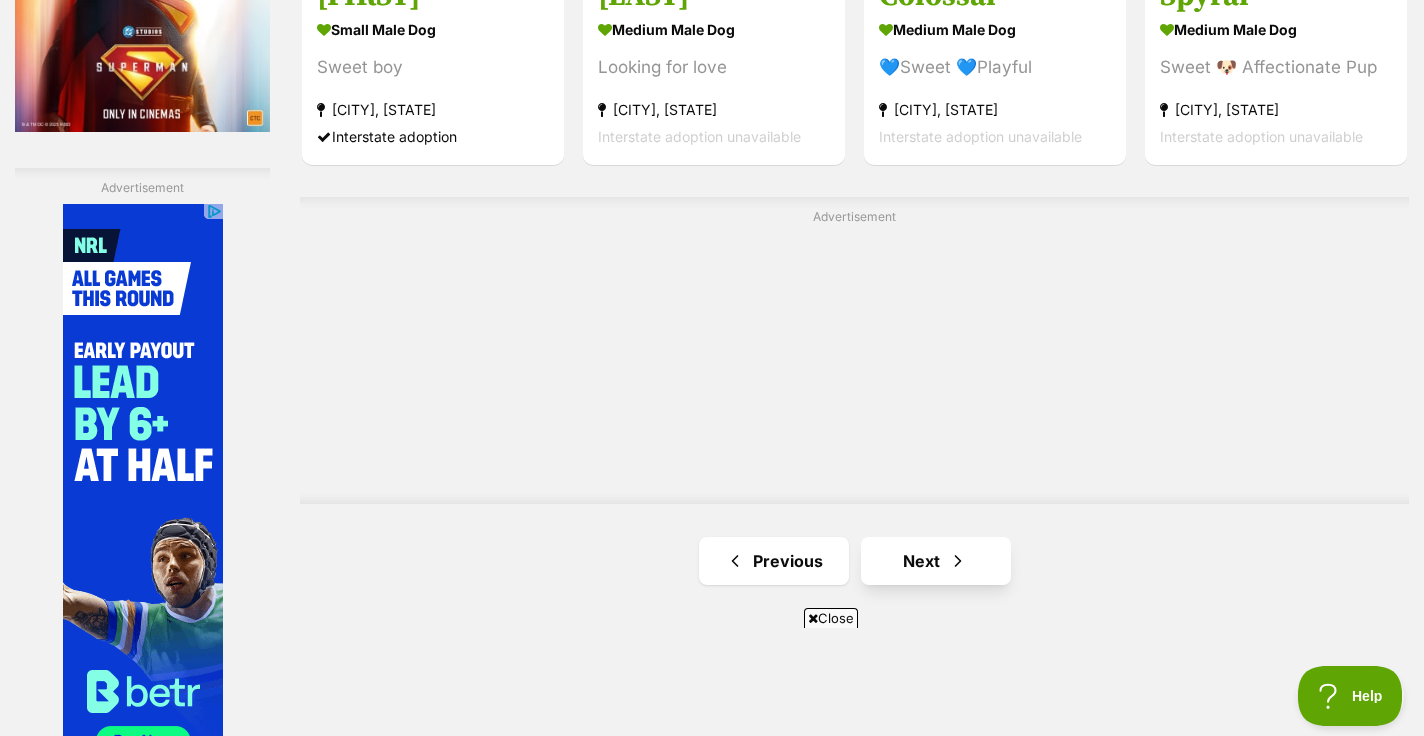click on "Next" at bounding box center [936, 561] 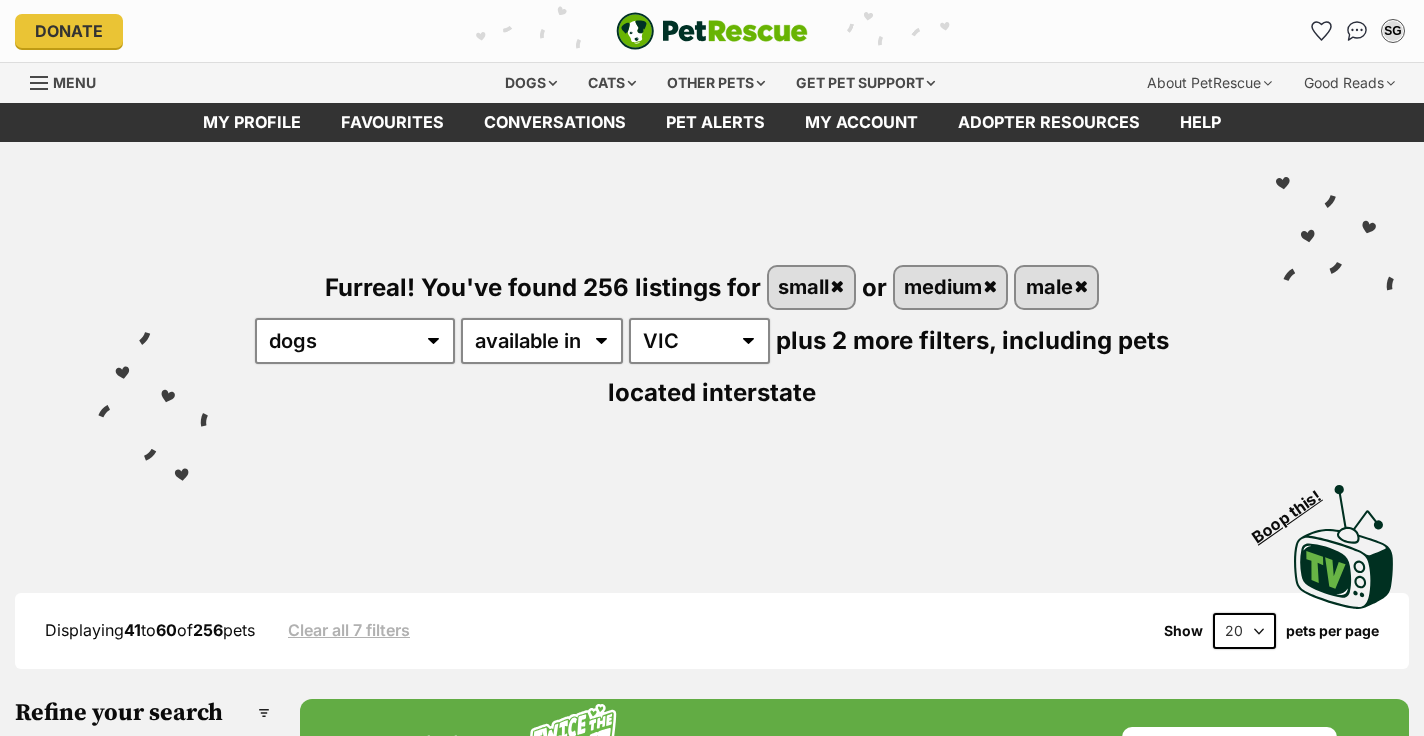 scroll, scrollTop: 0, scrollLeft: 0, axis: both 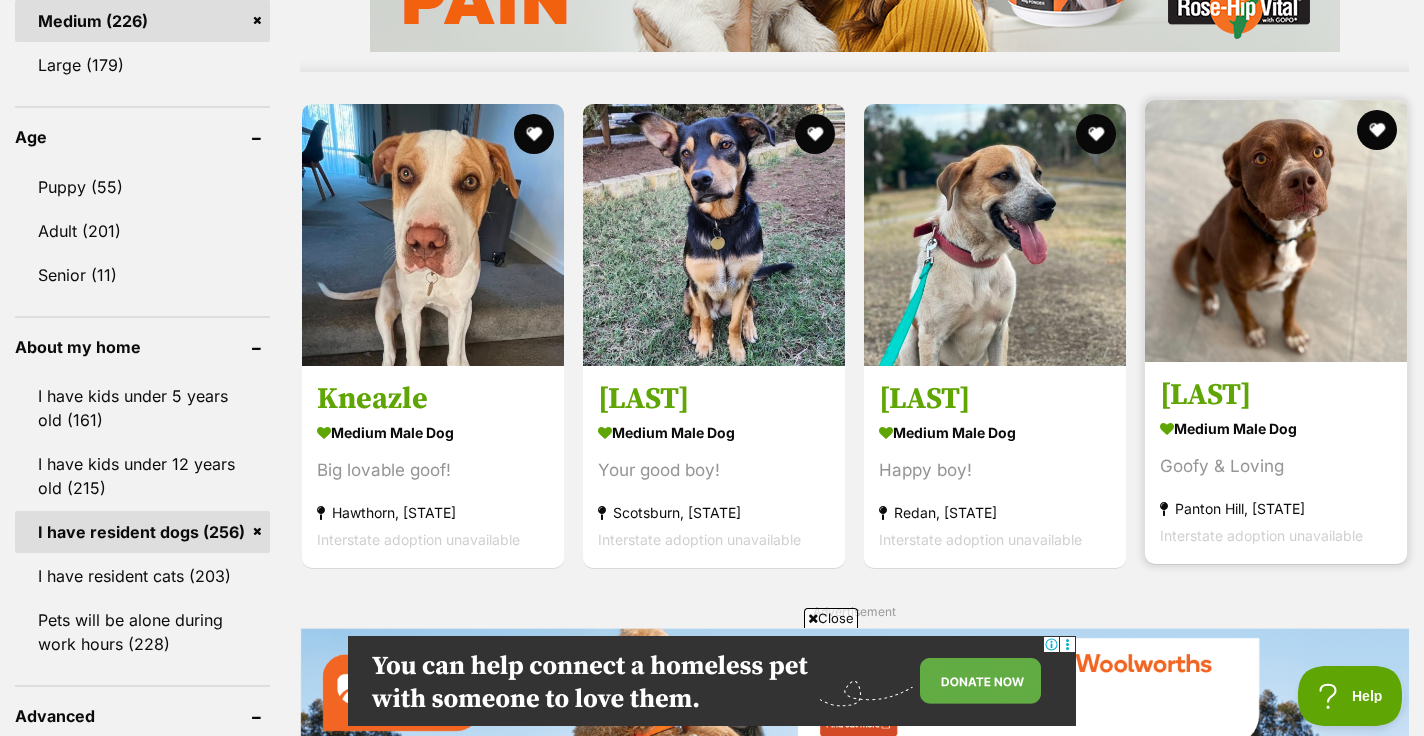 click on "Staniel" at bounding box center (1276, 395) 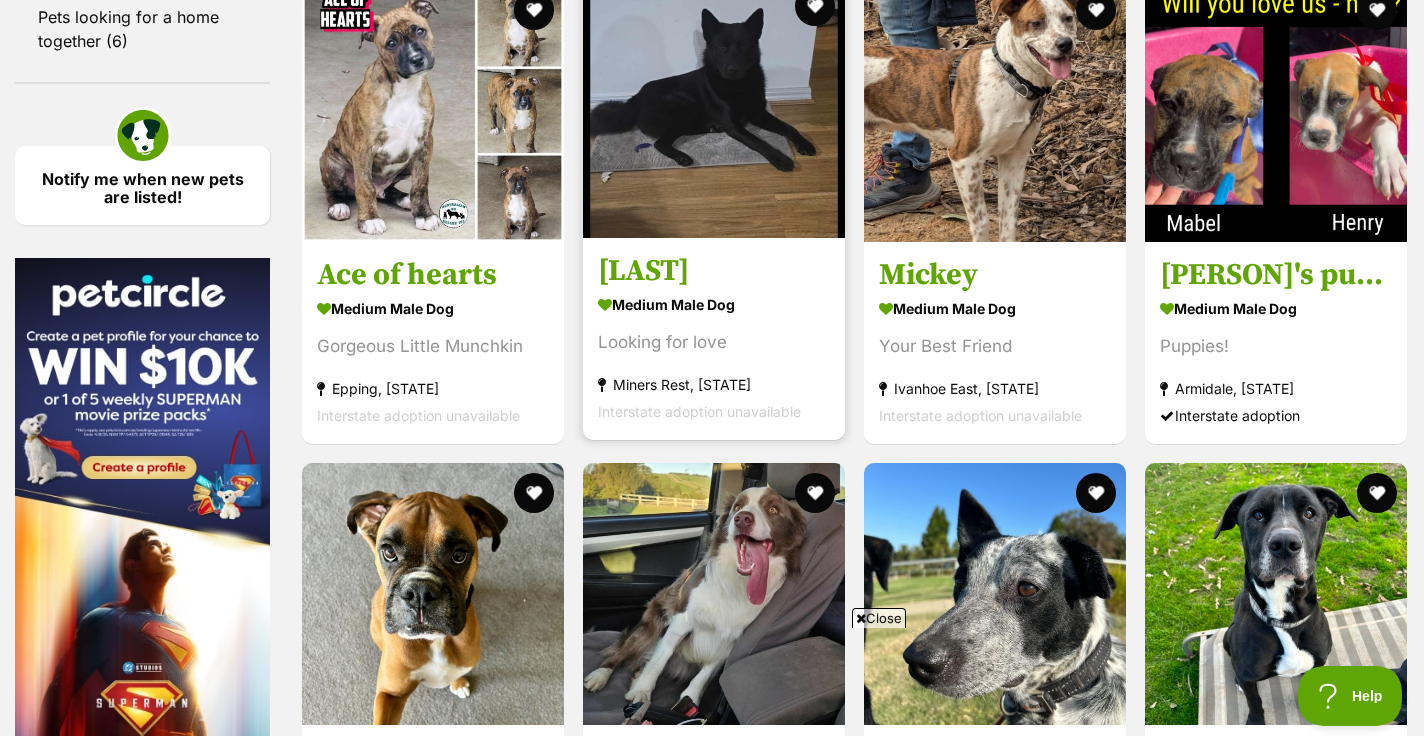 scroll, scrollTop: 2864, scrollLeft: 0, axis: vertical 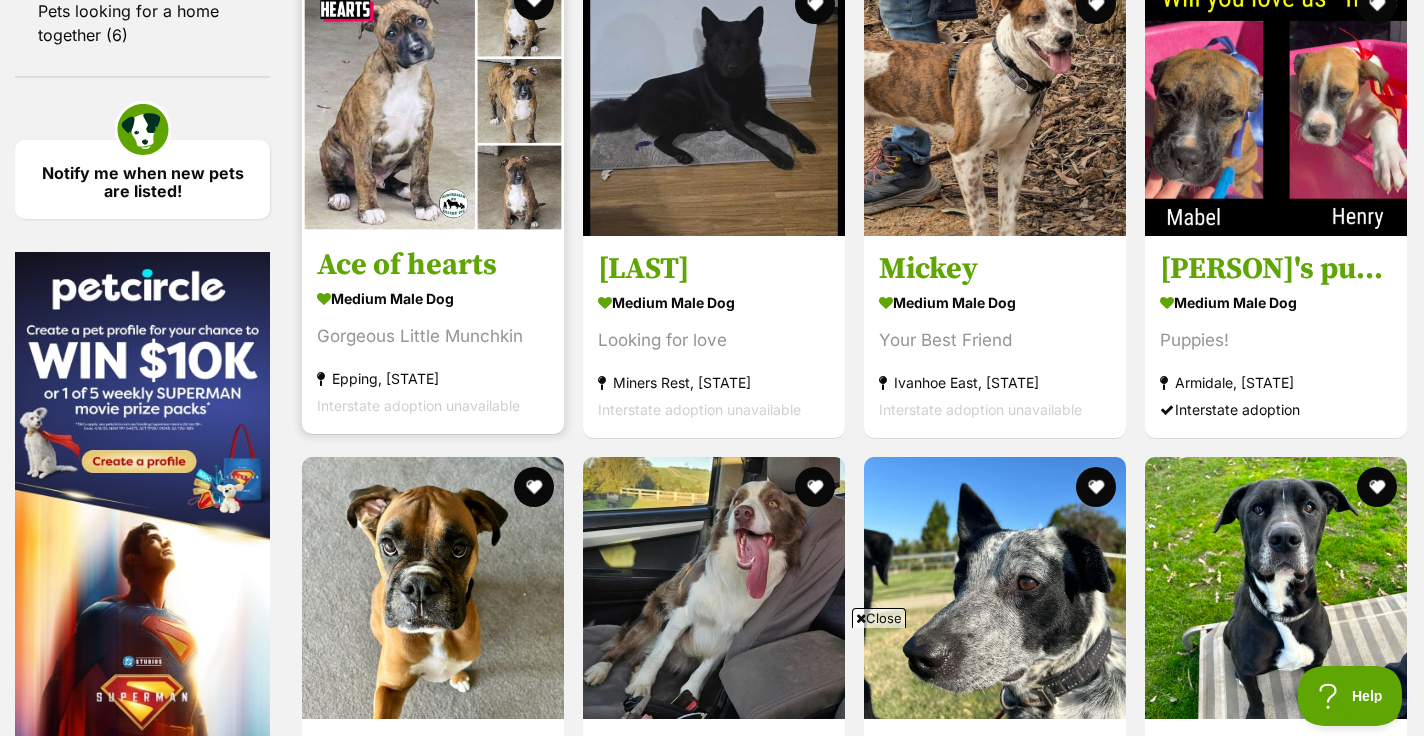 click on "medium male Dog" at bounding box center [433, 298] 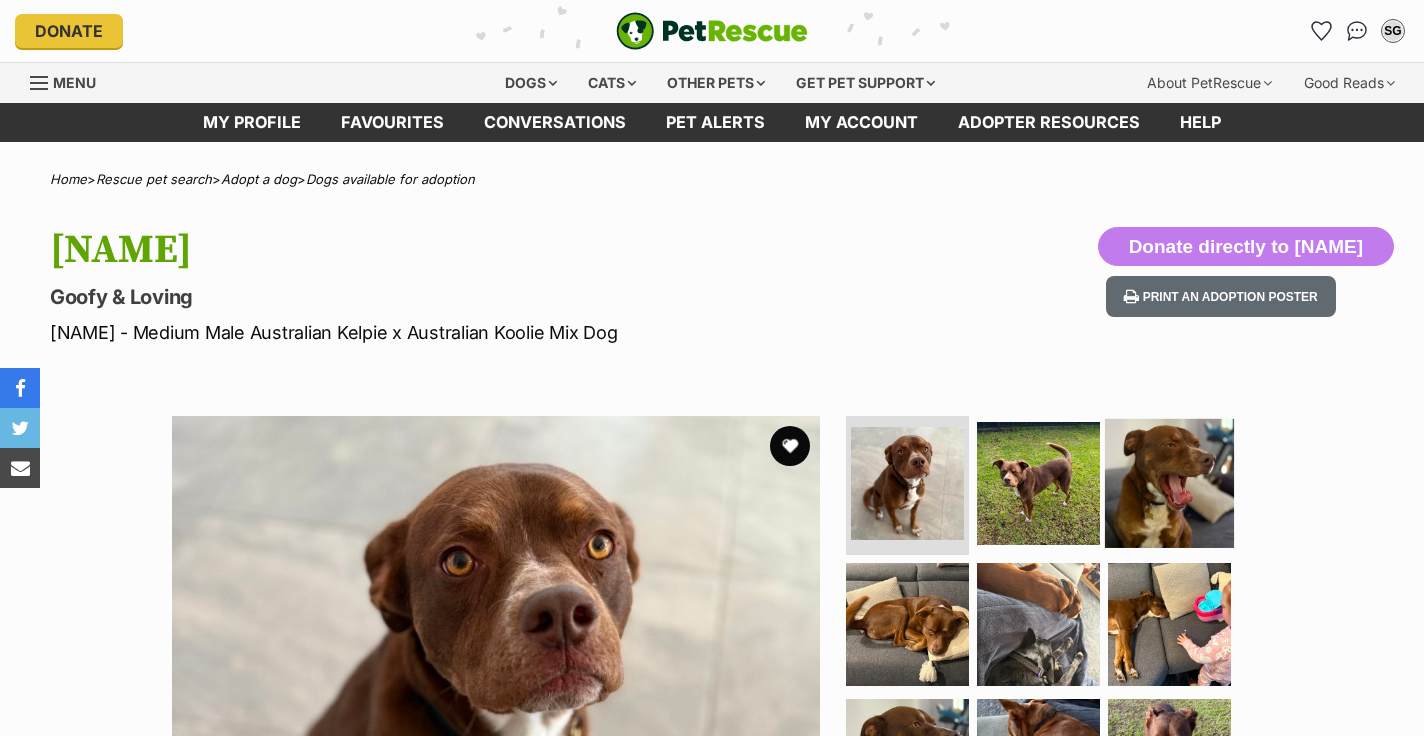 scroll, scrollTop: 0, scrollLeft: 0, axis: both 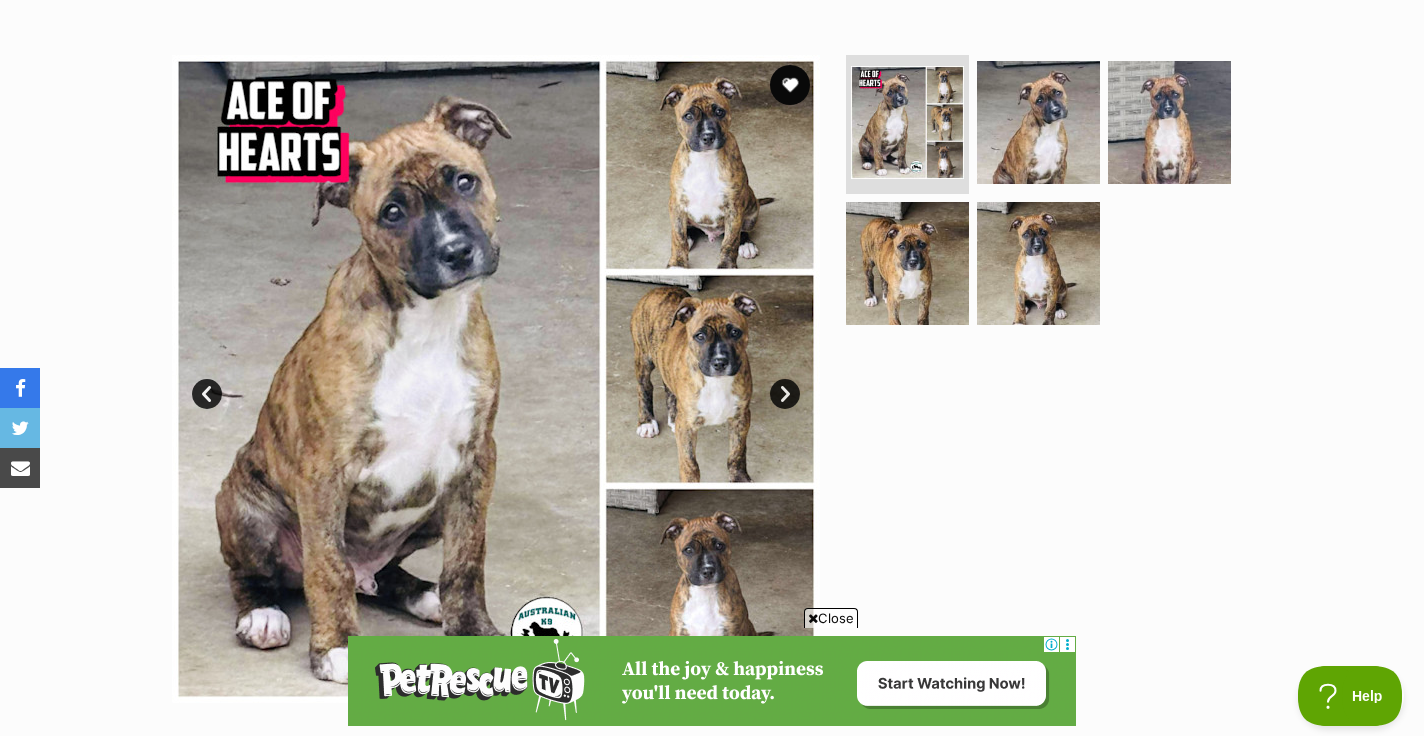 click on "Next" at bounding box center (785, 394) 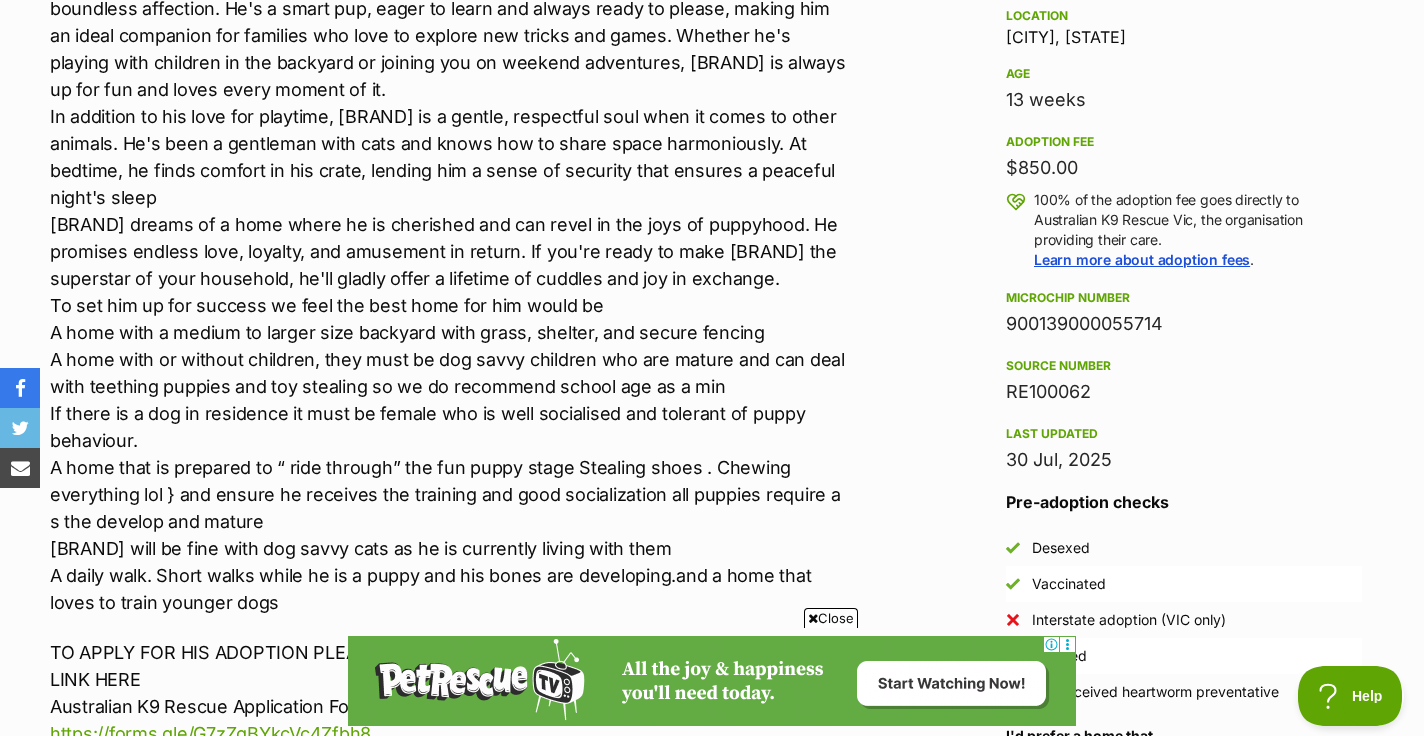 scroll, scrollTop: 1339, scrollLeft: 1, axis: both 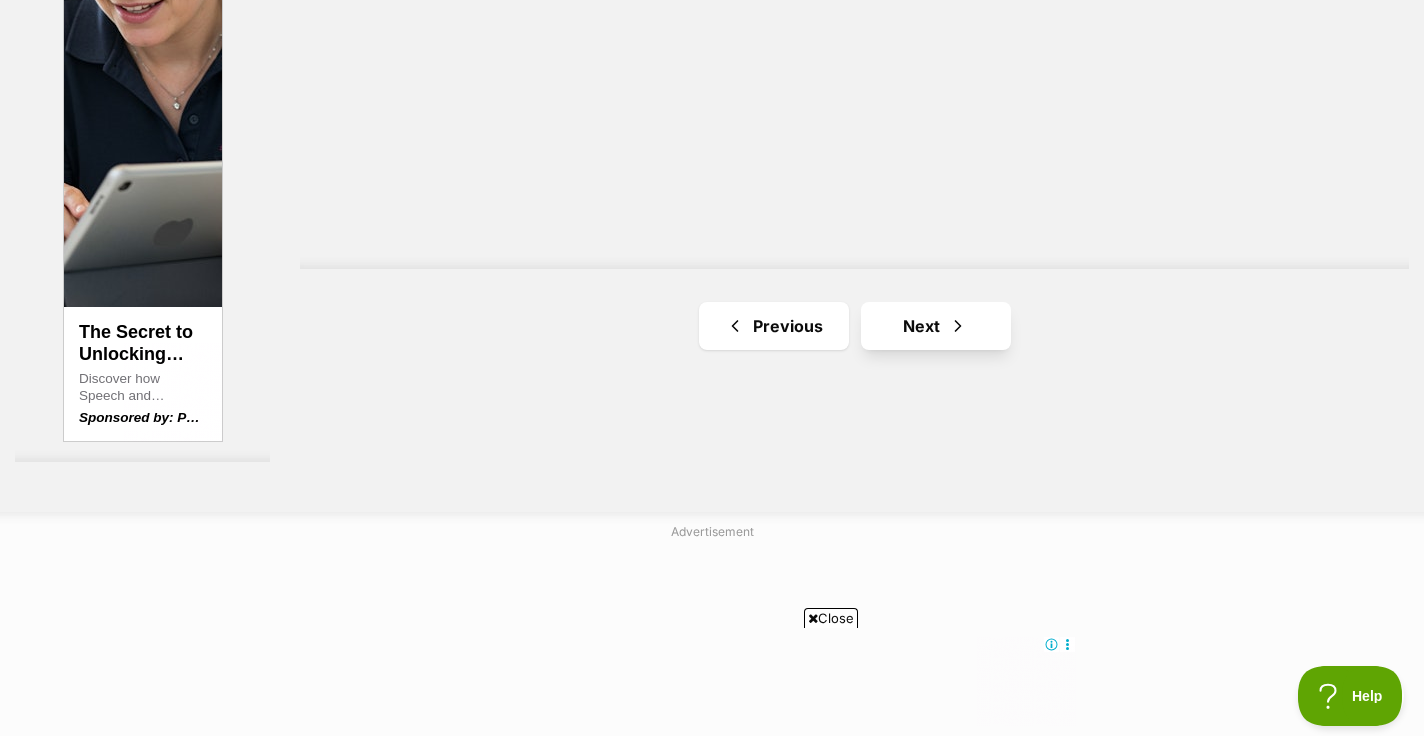 click on "Next" at bounding box center [936, 326] 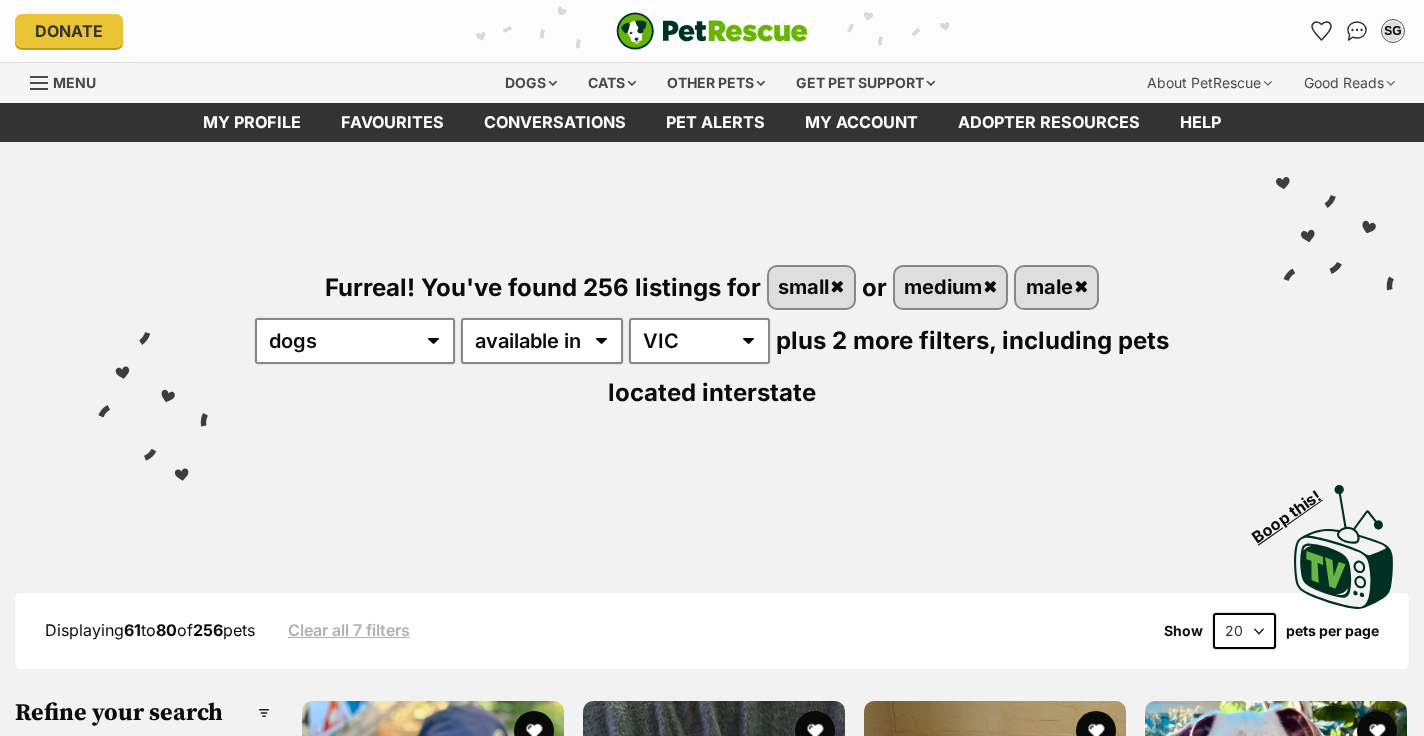 scroll, scrollTop: 0, scrollLeft: 0, axis: both 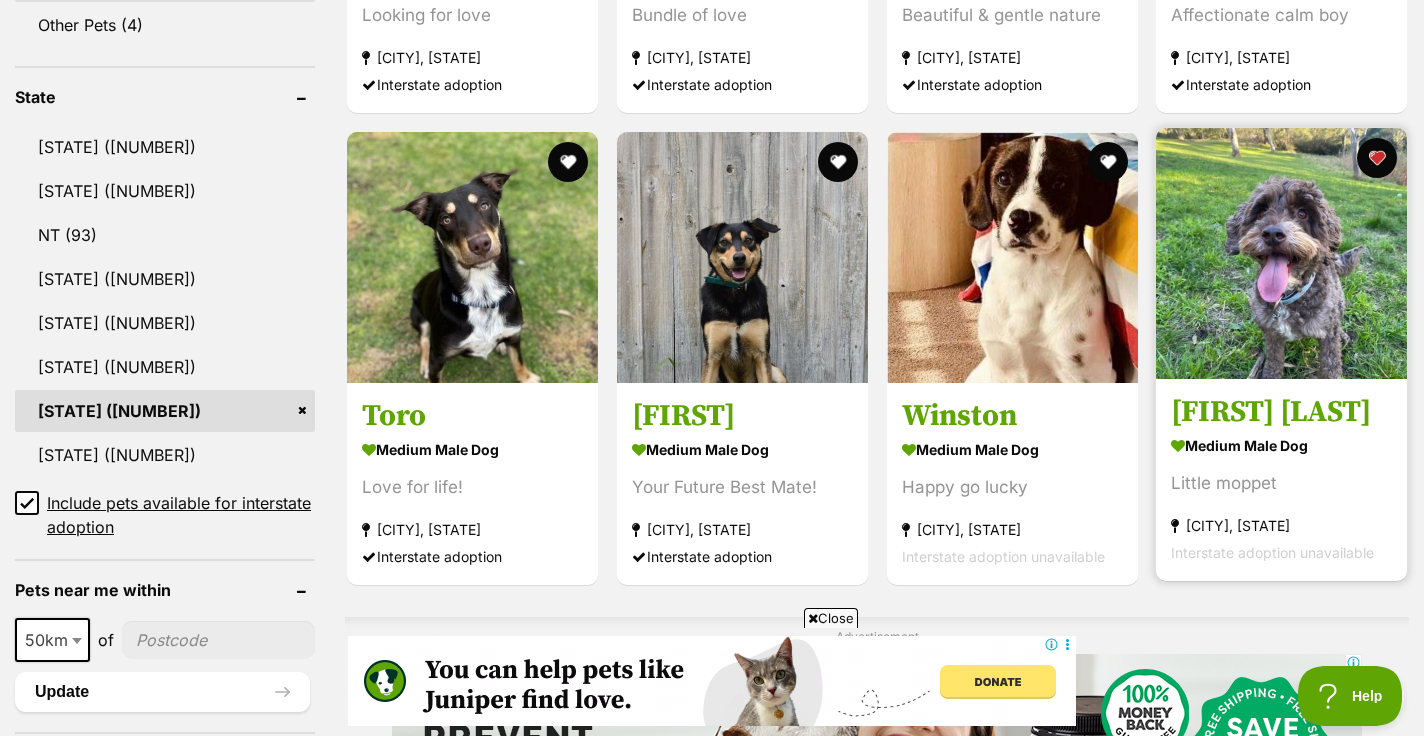 click on "medium male Dog" at bounding box center [1281, 445] 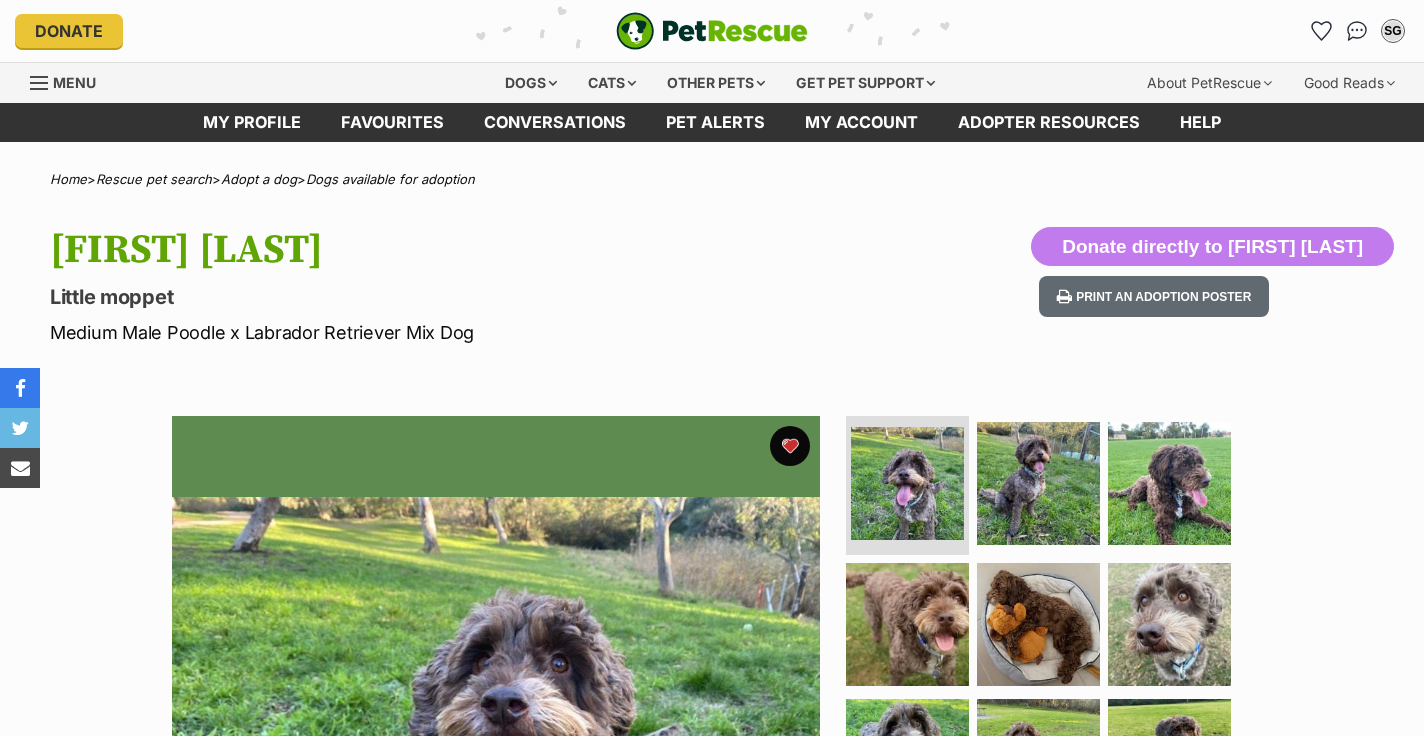 scroll, scrollTop: 41, scrollLeft: 0, axis: vertical 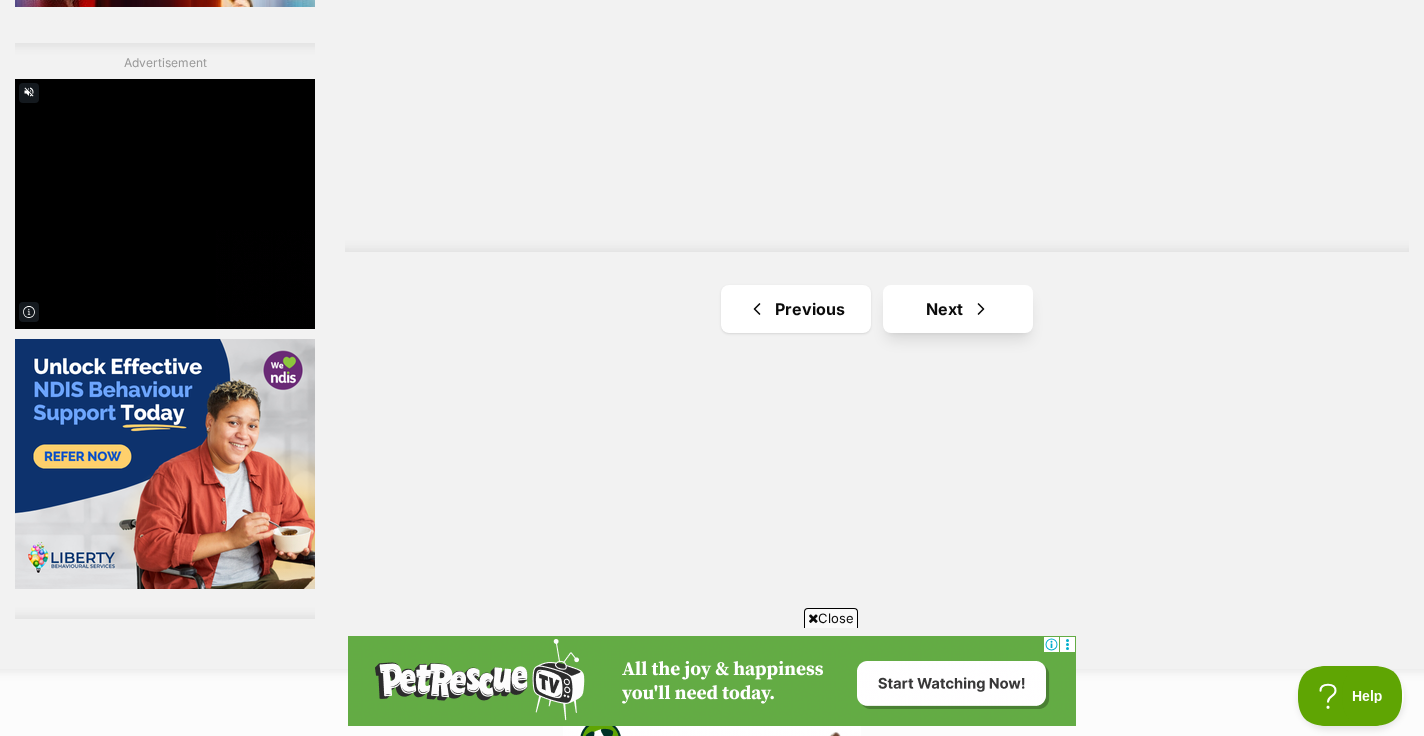 click on "Next" at bounding box center (958, 309) 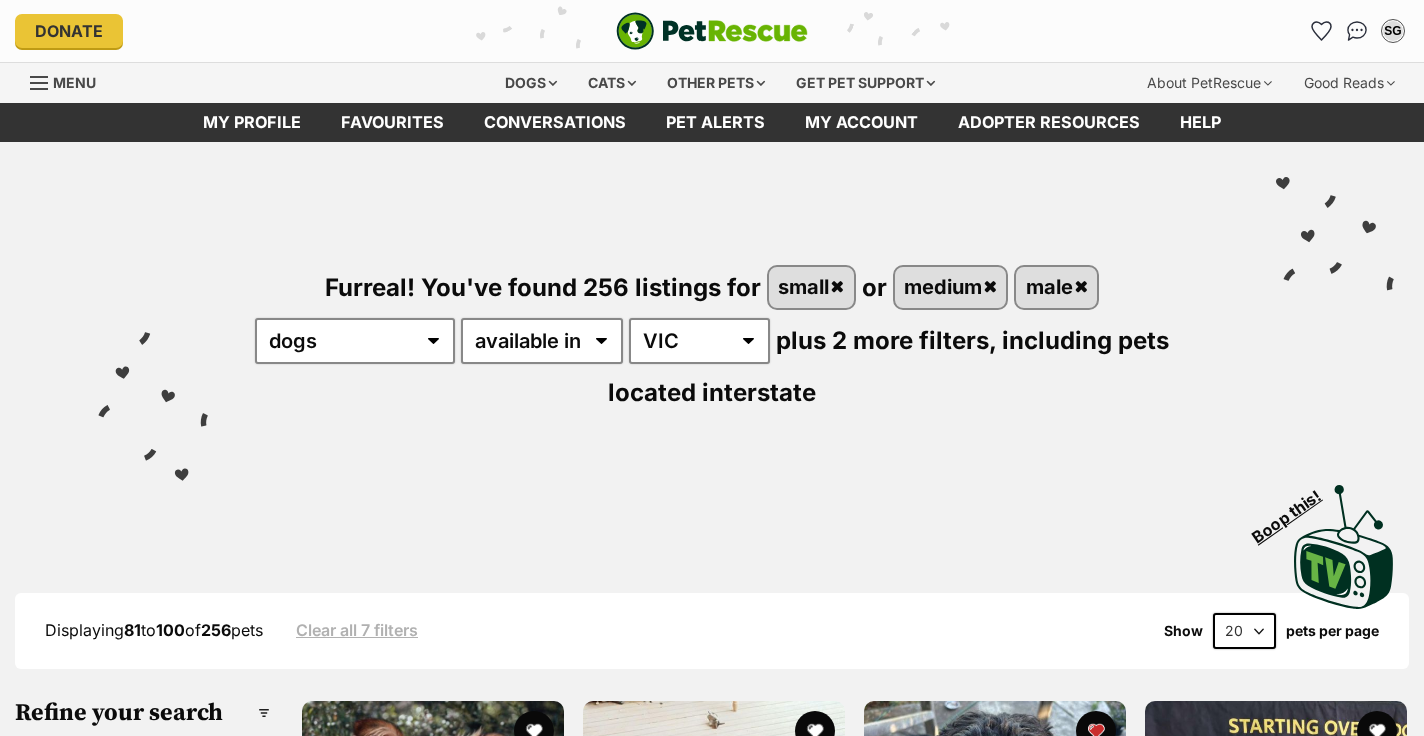 scroll, scrollTop: 163, scrollLeft: 0, axis: vertical 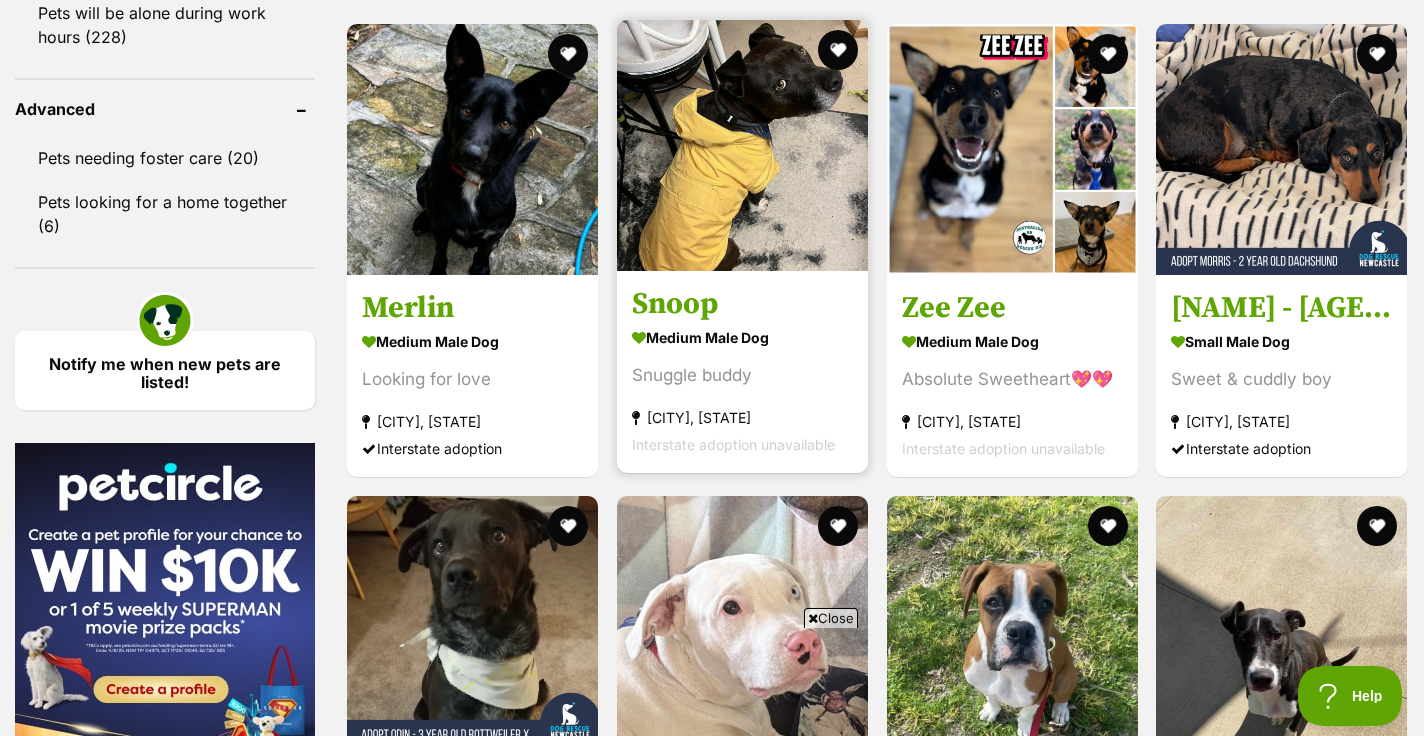 click on "Snuggle buddy" at bounding box center [742, 375] 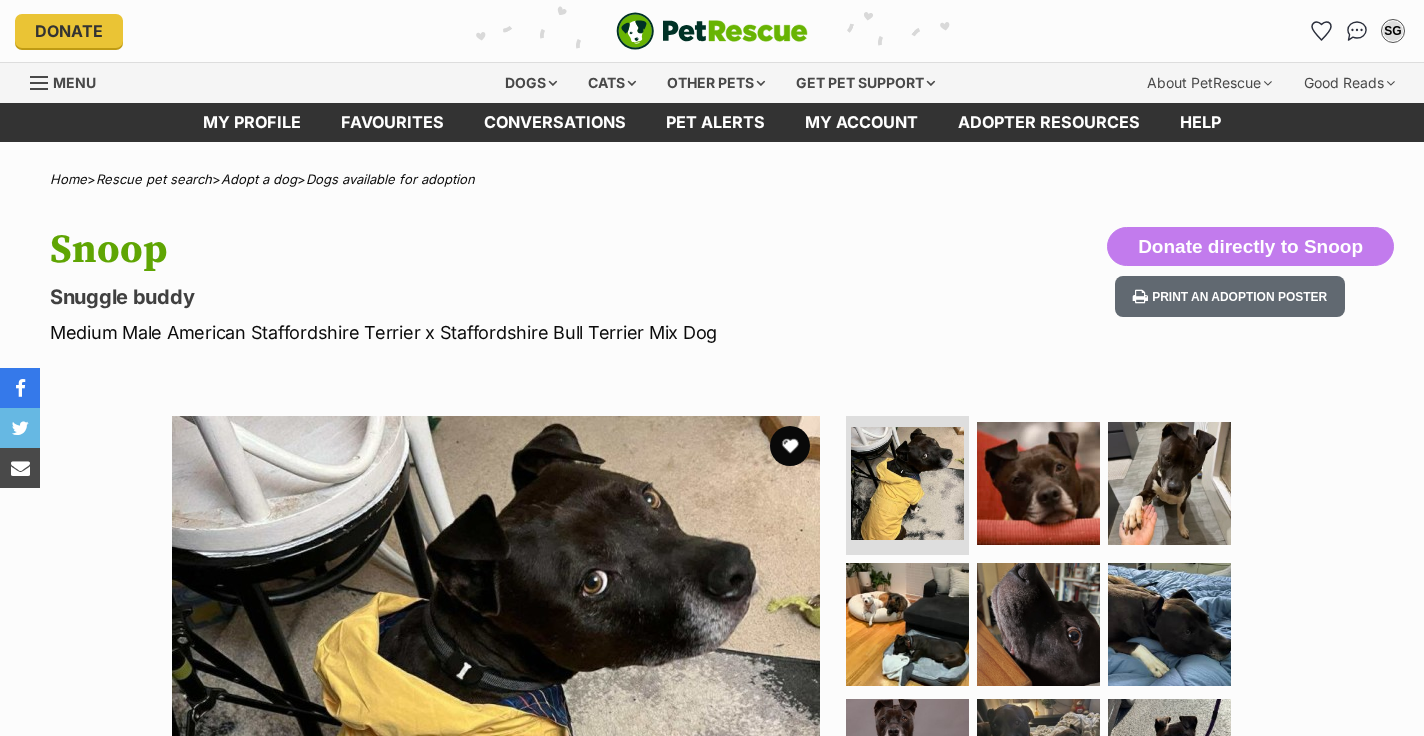 scroll, scrollTop: 0, scrollLeft: 0, axis: both 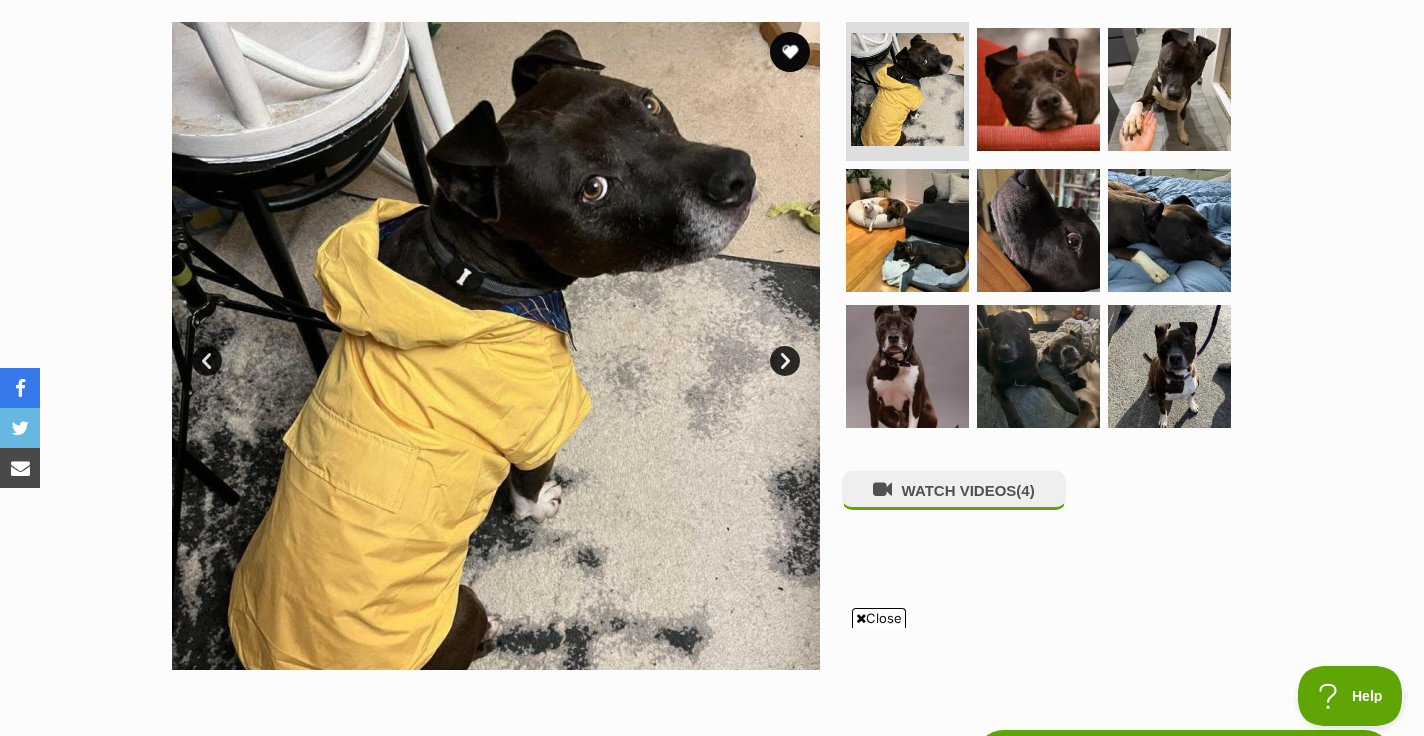 click on "Next" at bounding box center [785, 361] 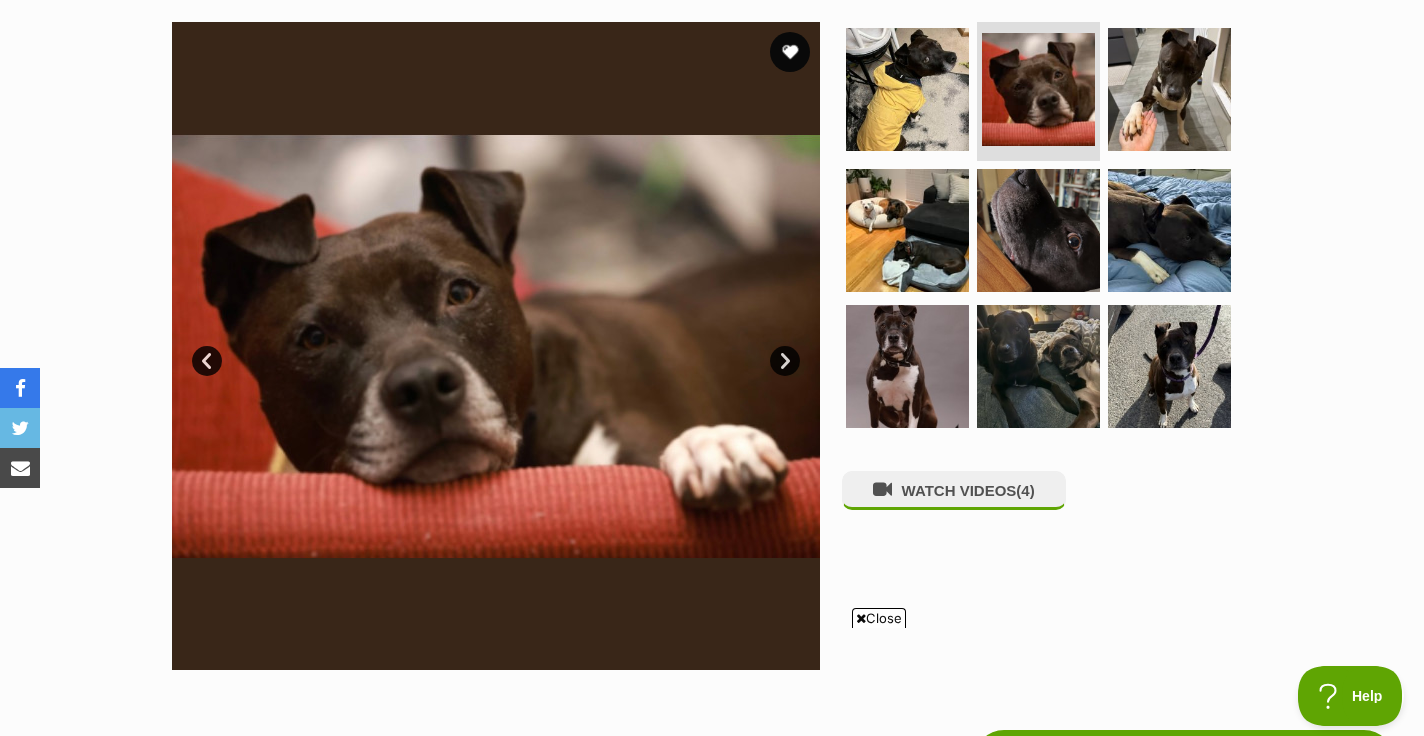 click on "Next" at bounding box center [785, 361] 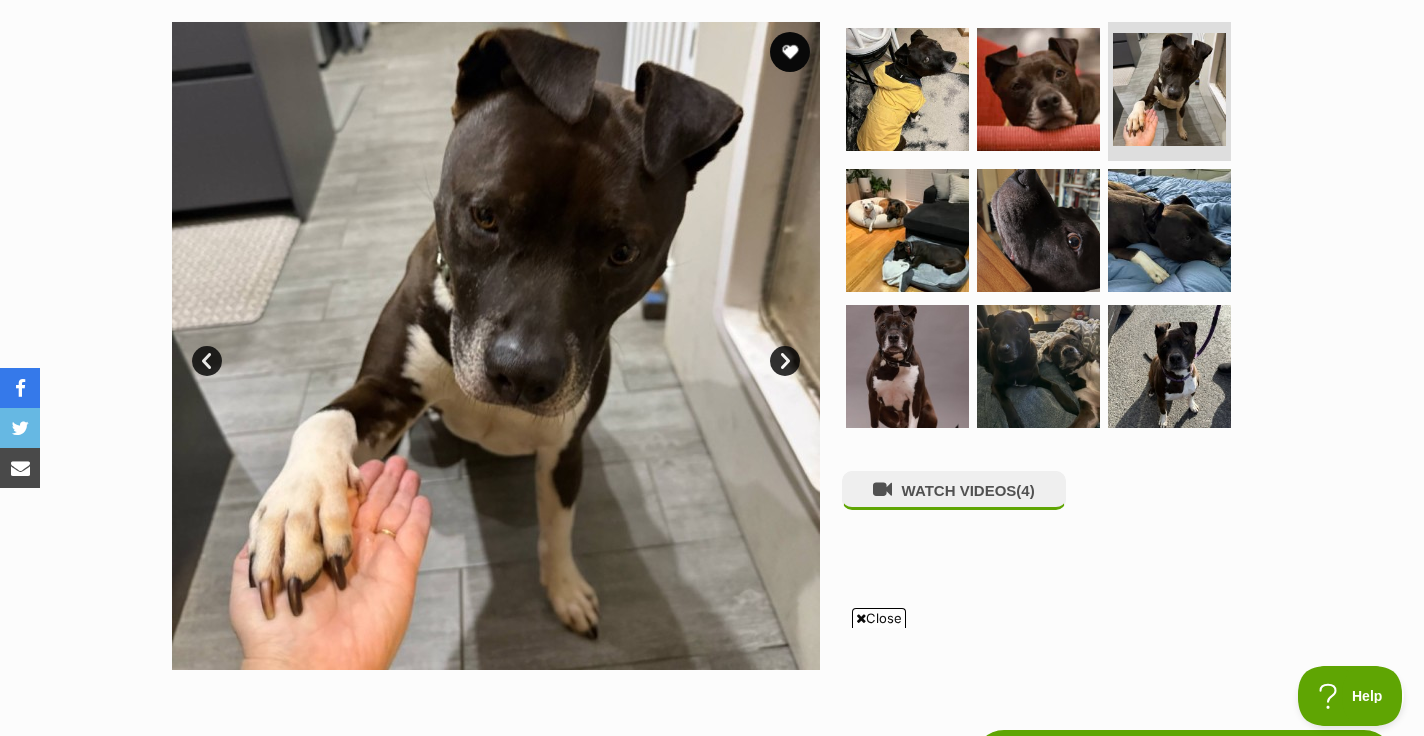 click on "Next" at bounding box center (785, 361) 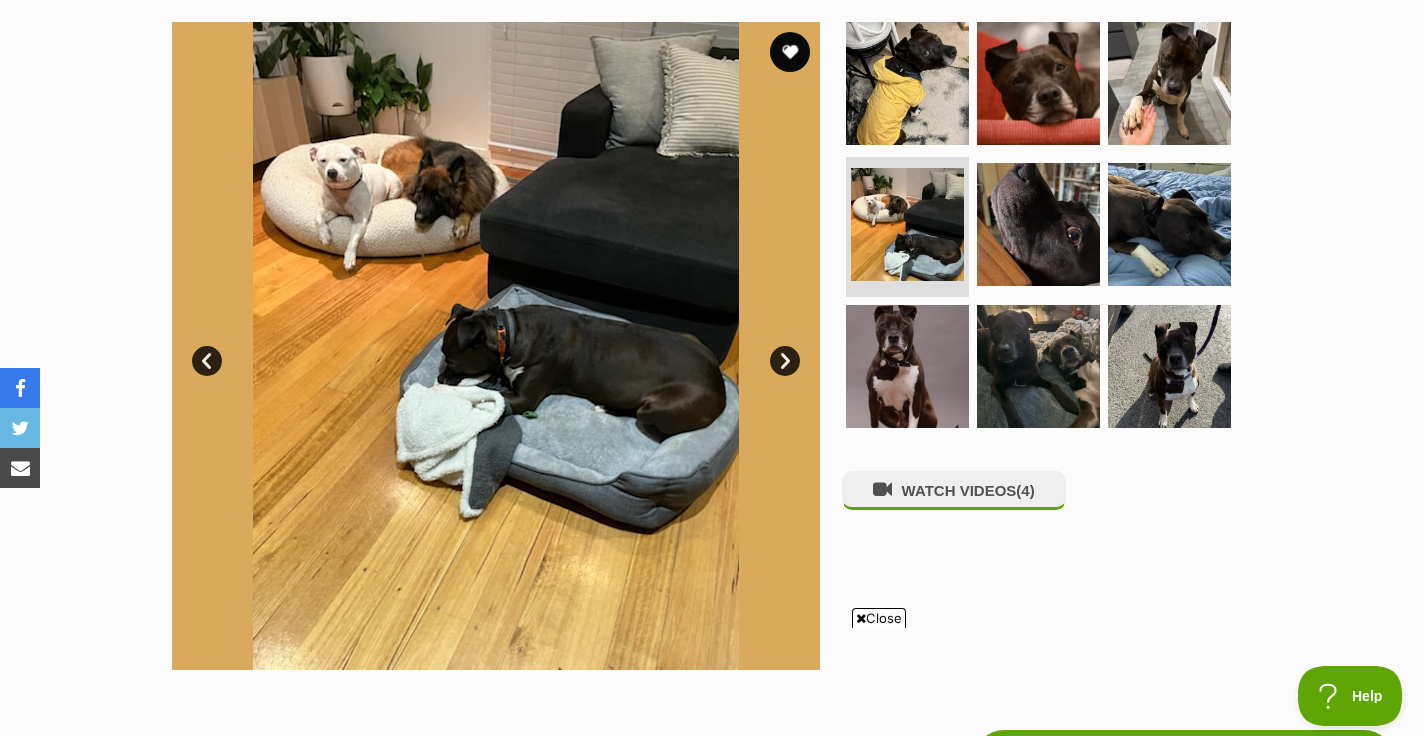 scroll, scrollTop: 0, scrollLeft: 0, axis: both 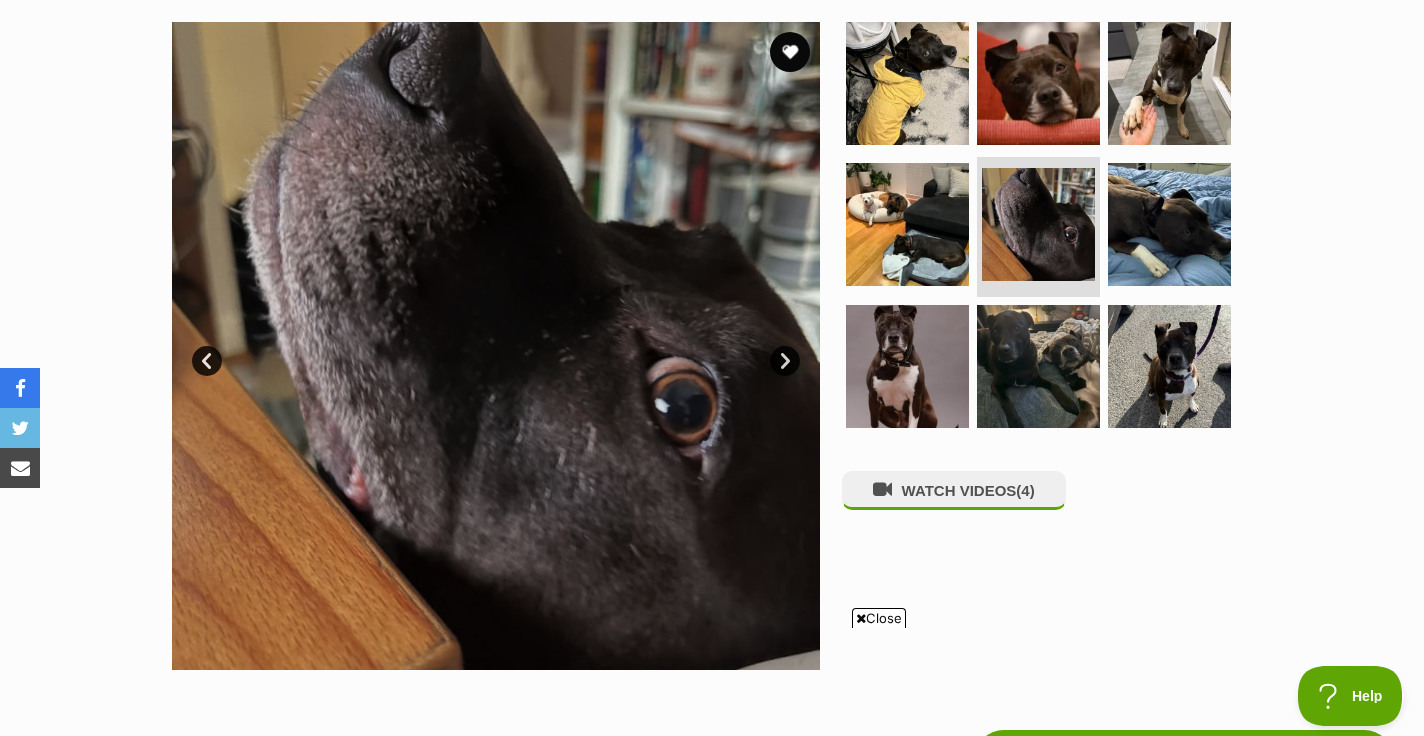 click on "Next" at bounding box center (785, 361) 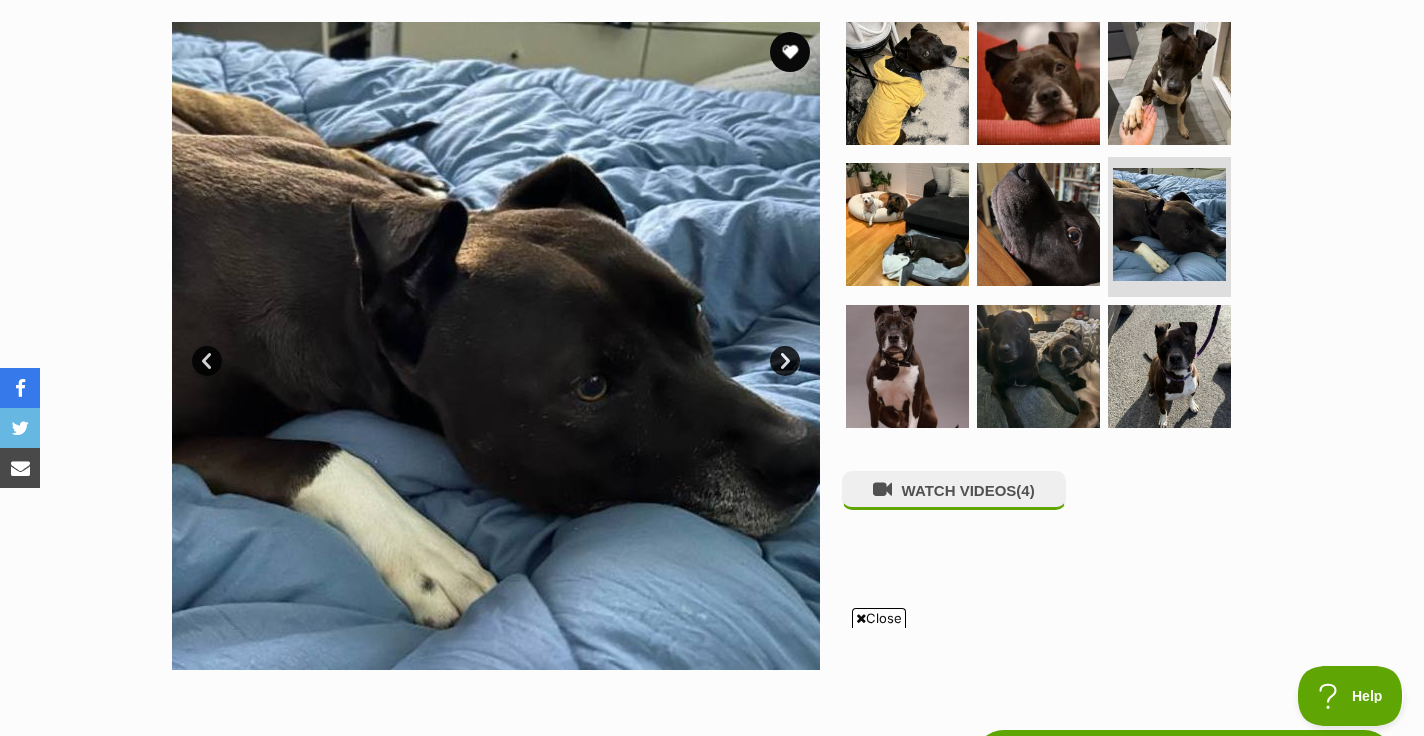 click on "Next" at bounding box center (785, 361) 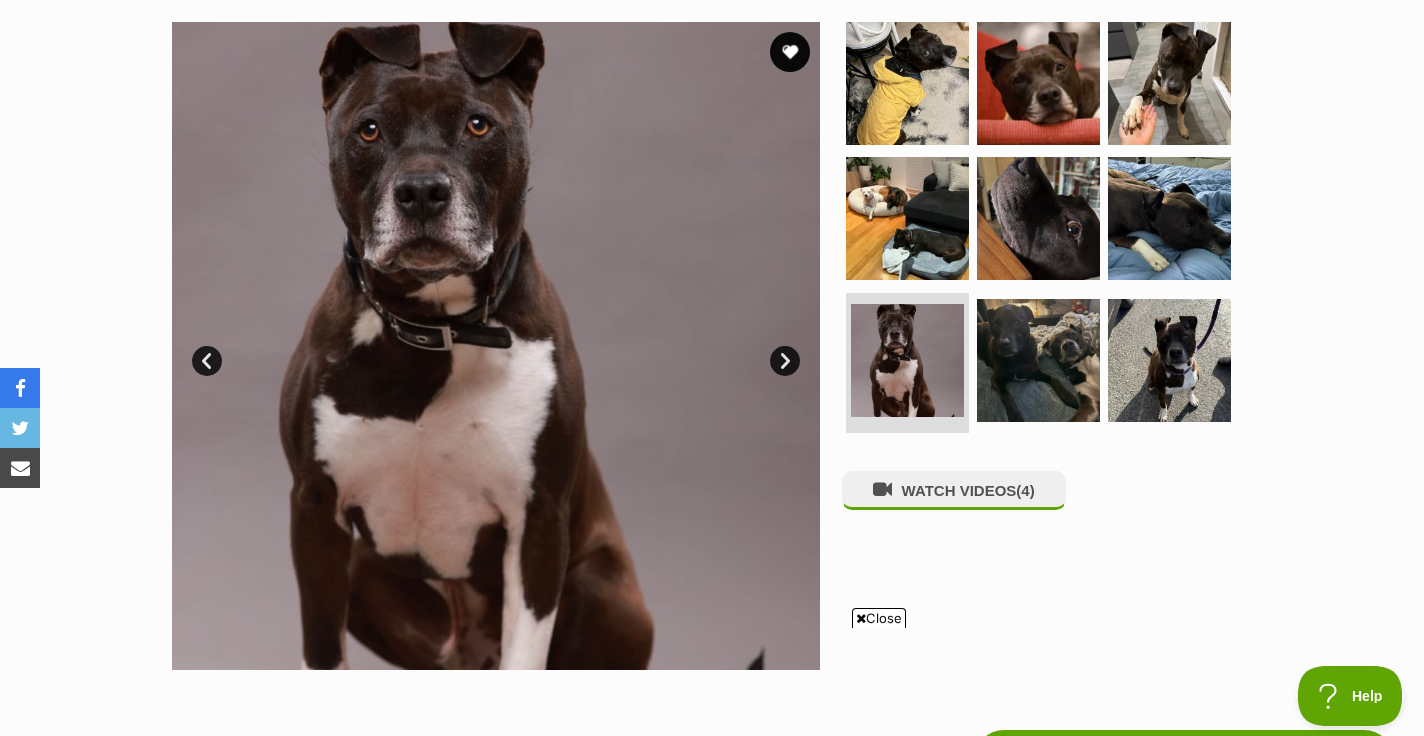 click on "Next" at bounding box center [785, 361] 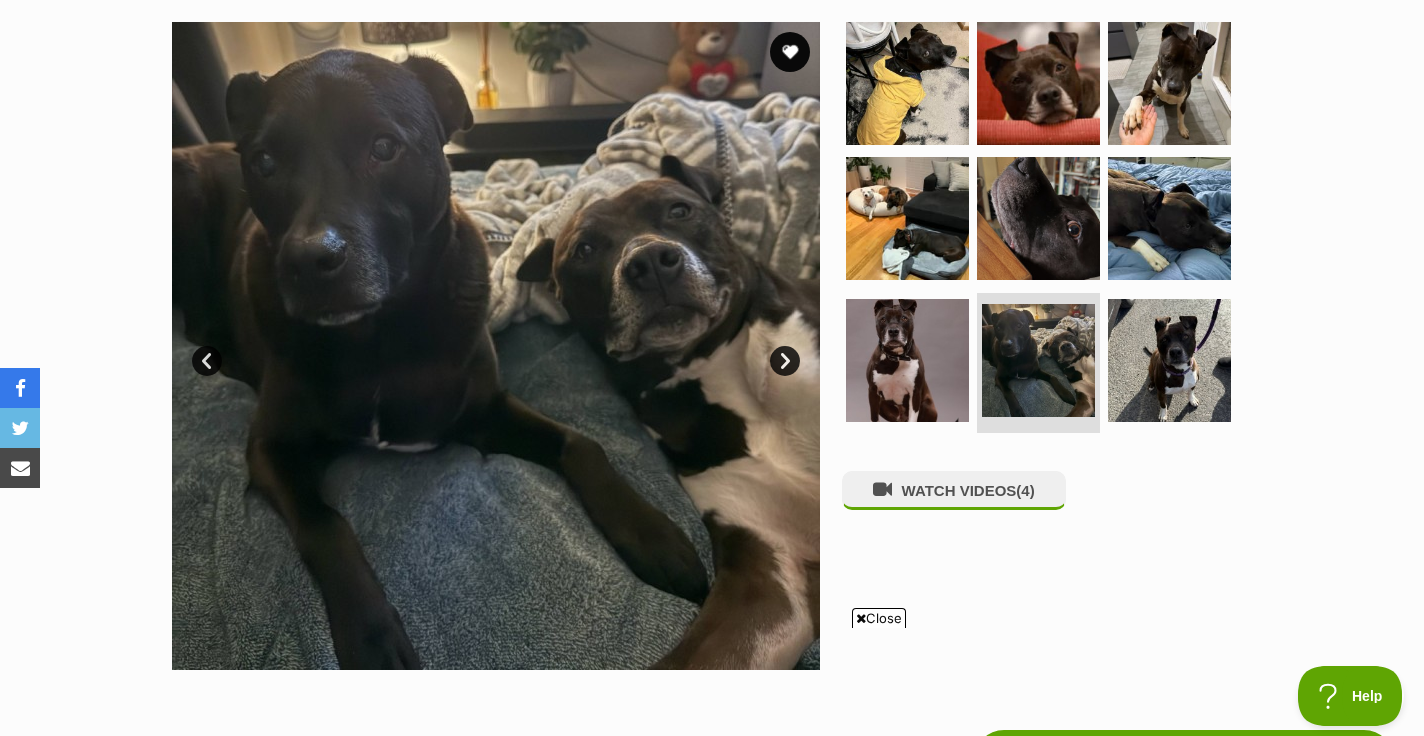 click on "Next" at bounding box center (785, 361) 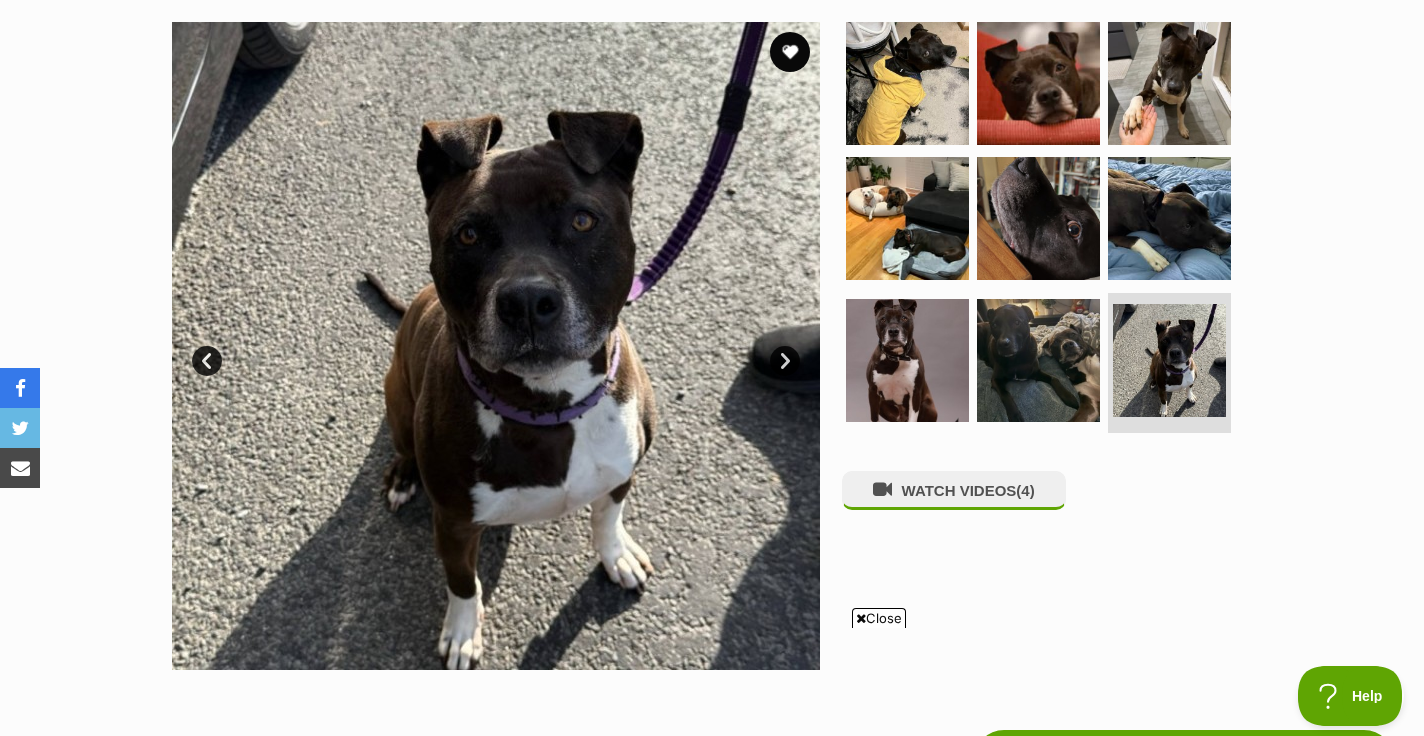 scroll, scrollTop: 0, scrollLeft: 0, axis: both 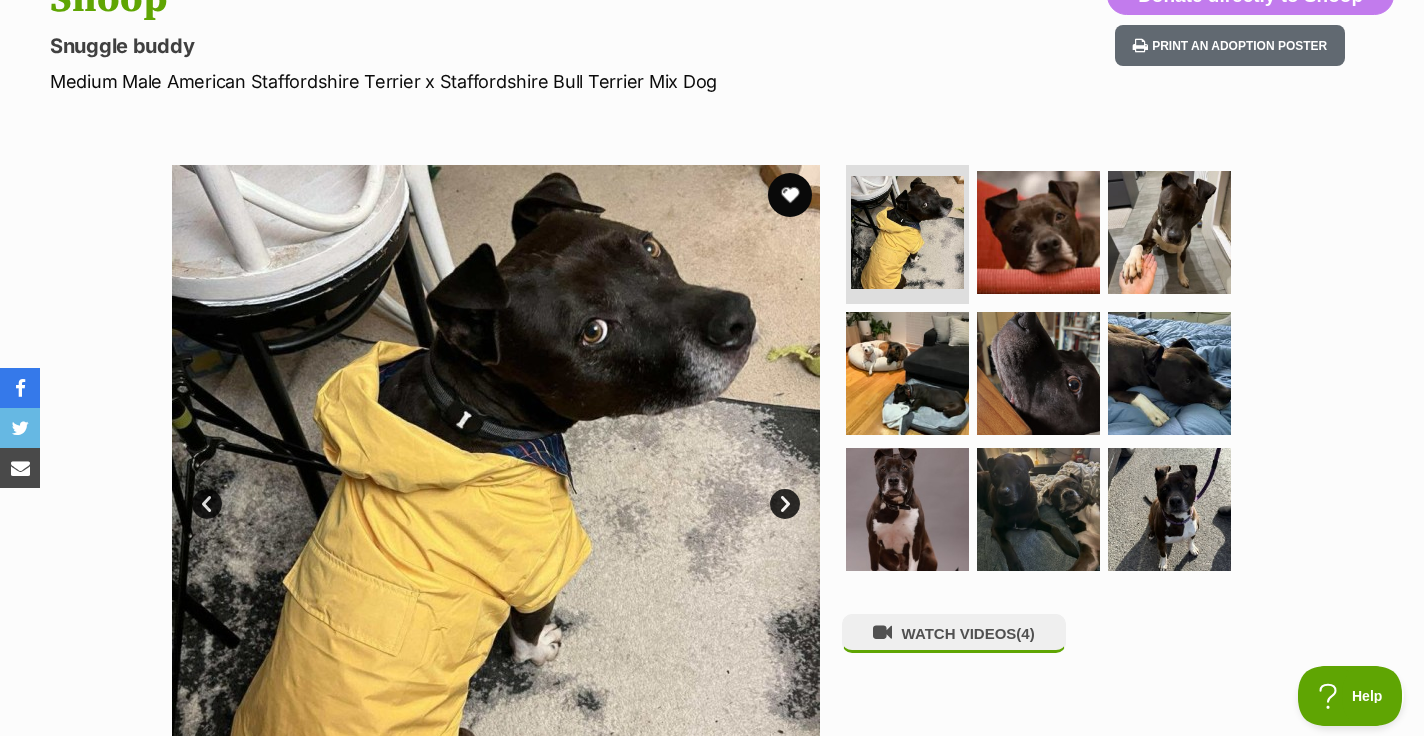 click at bounding box center [790, 195] 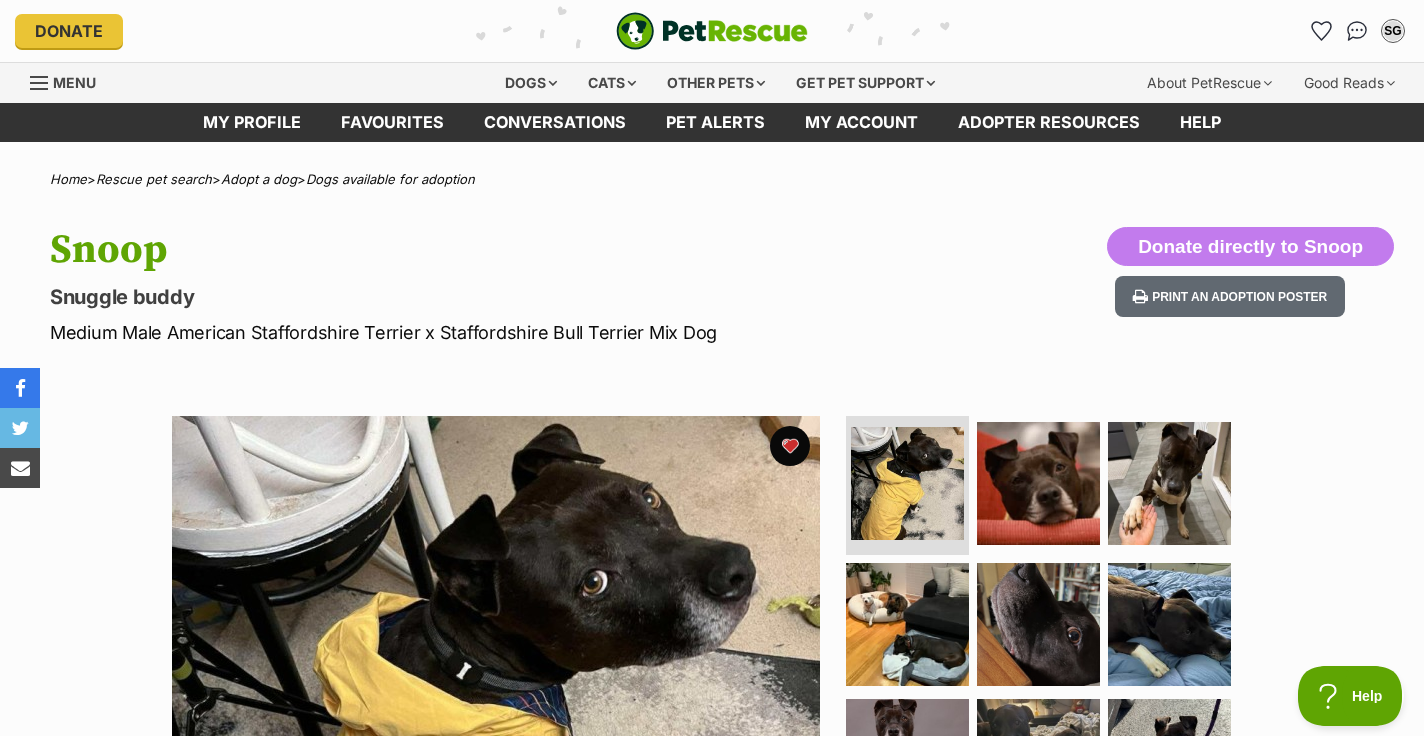 scroll, scrollTop: 0, scrollLeft: 0, axis: both 